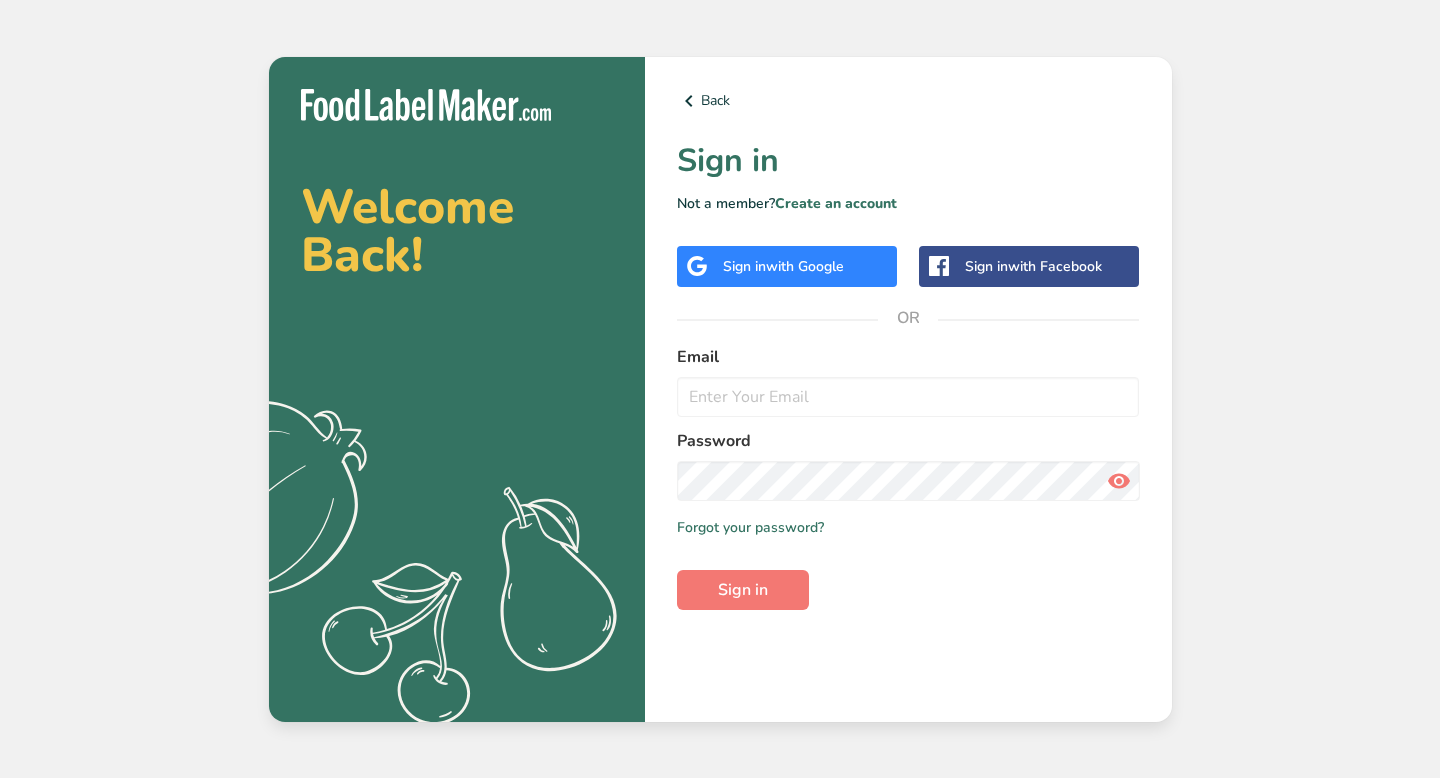 scroll, scrollTop: 0, scrollLeft: 0, axis: both 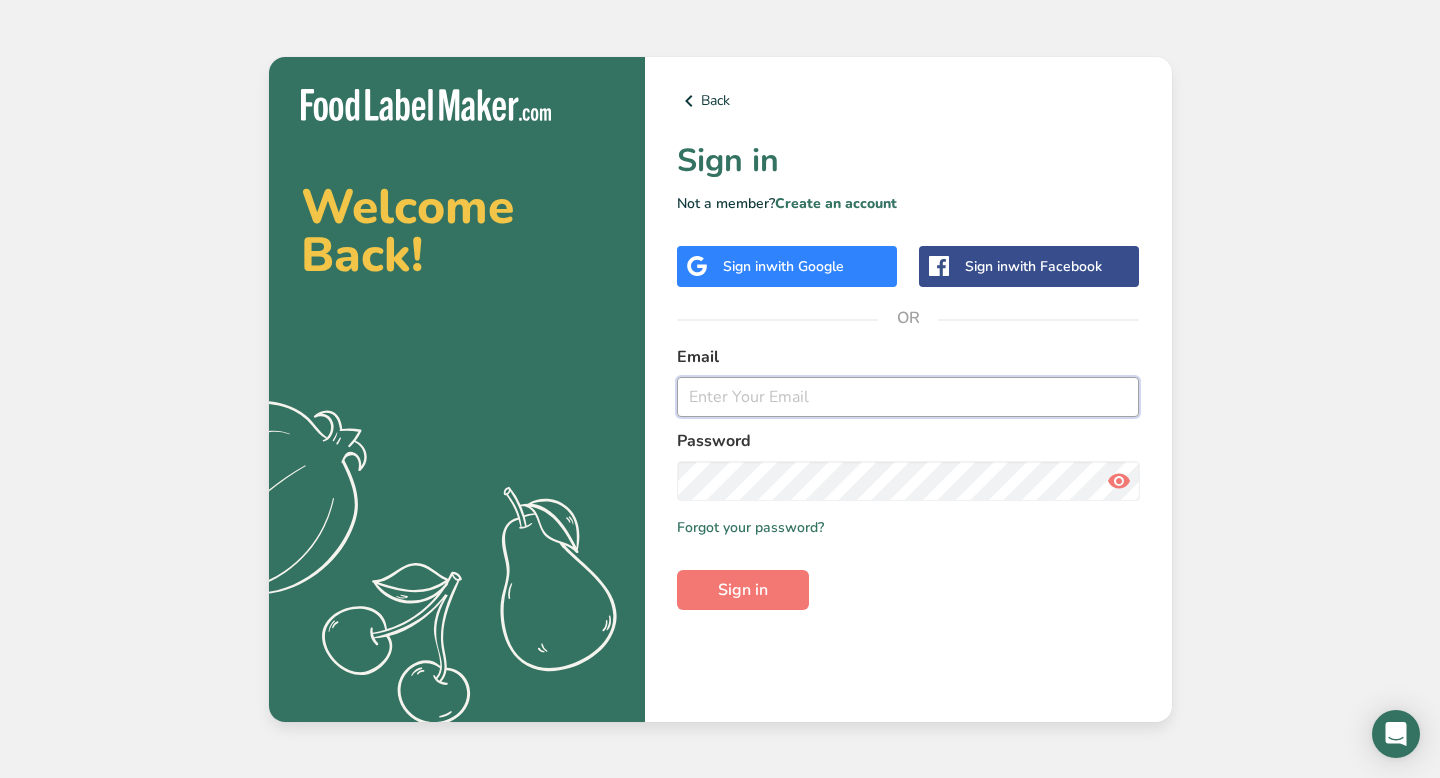 click at bounding box center (908, 397) 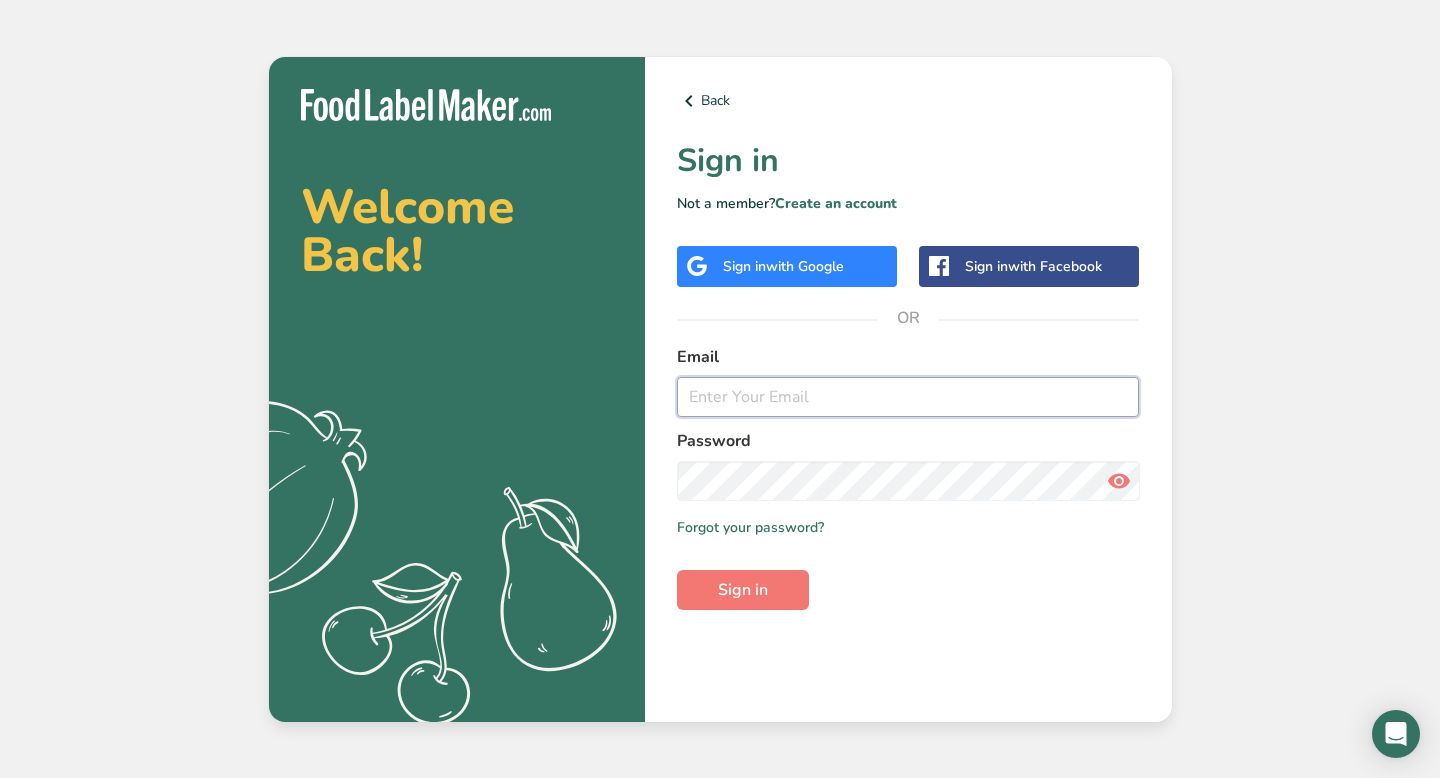 type on "[EMAIL]" 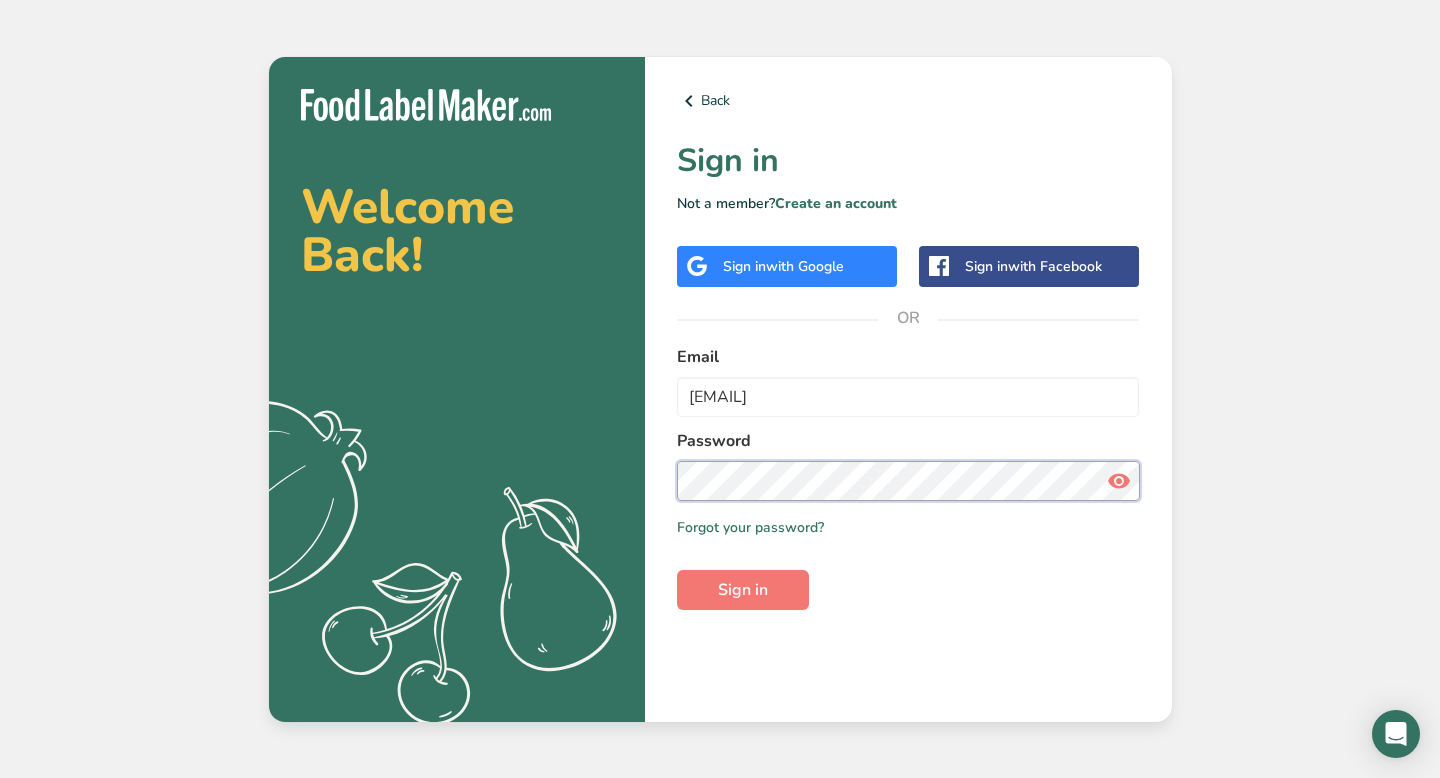 click on "Sign in" at bounding box center (743, 590) 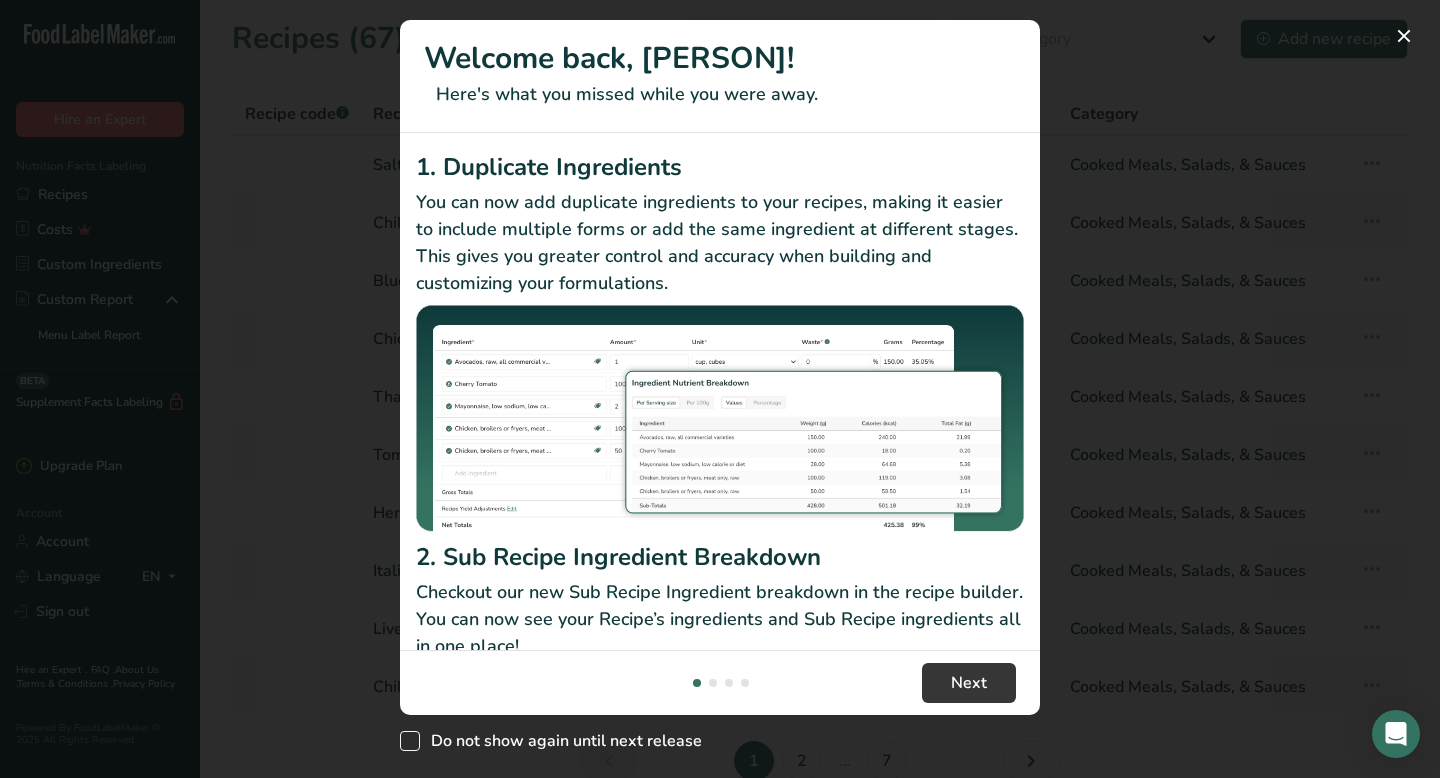 click at bounding box center [410, 741] 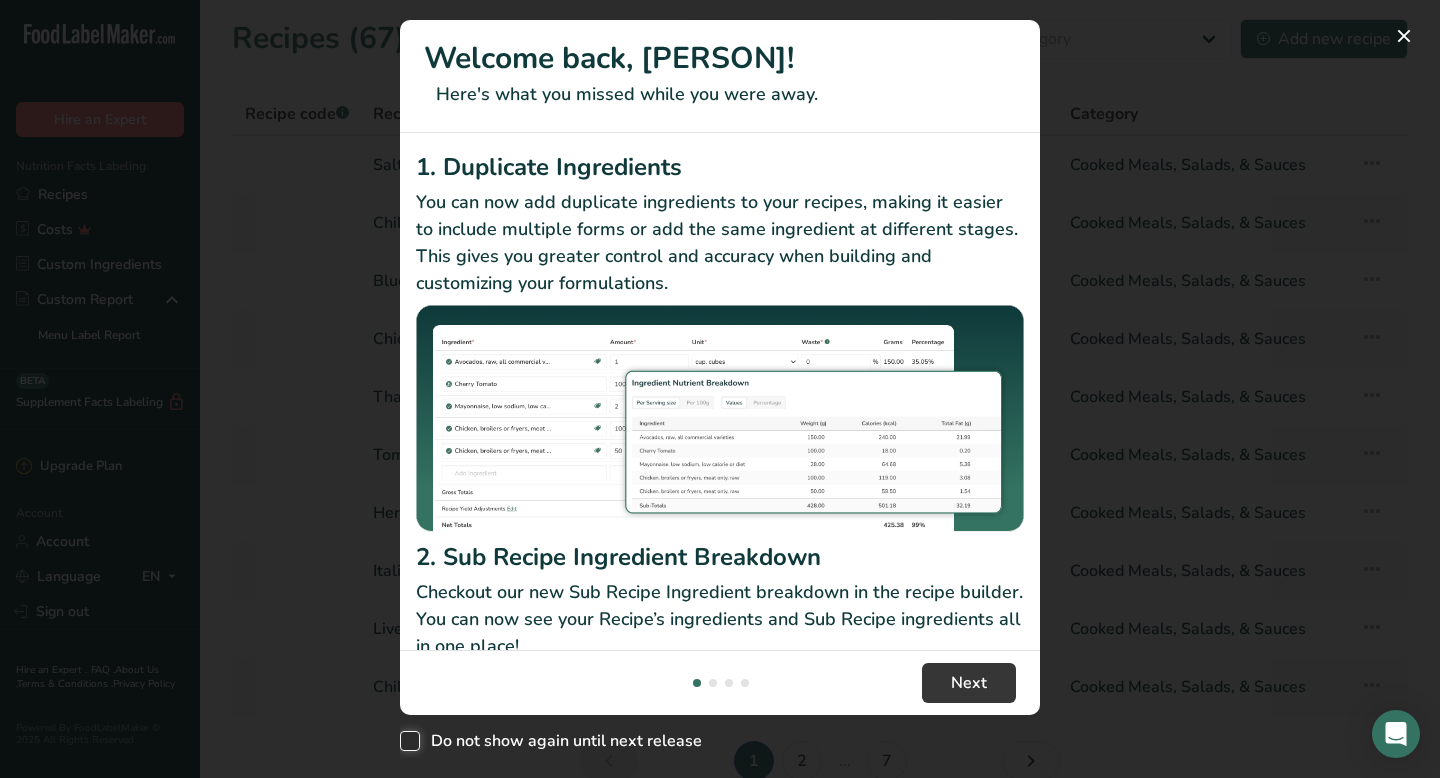 click on "Do not show again until next release" at bounding box center (406, 741) 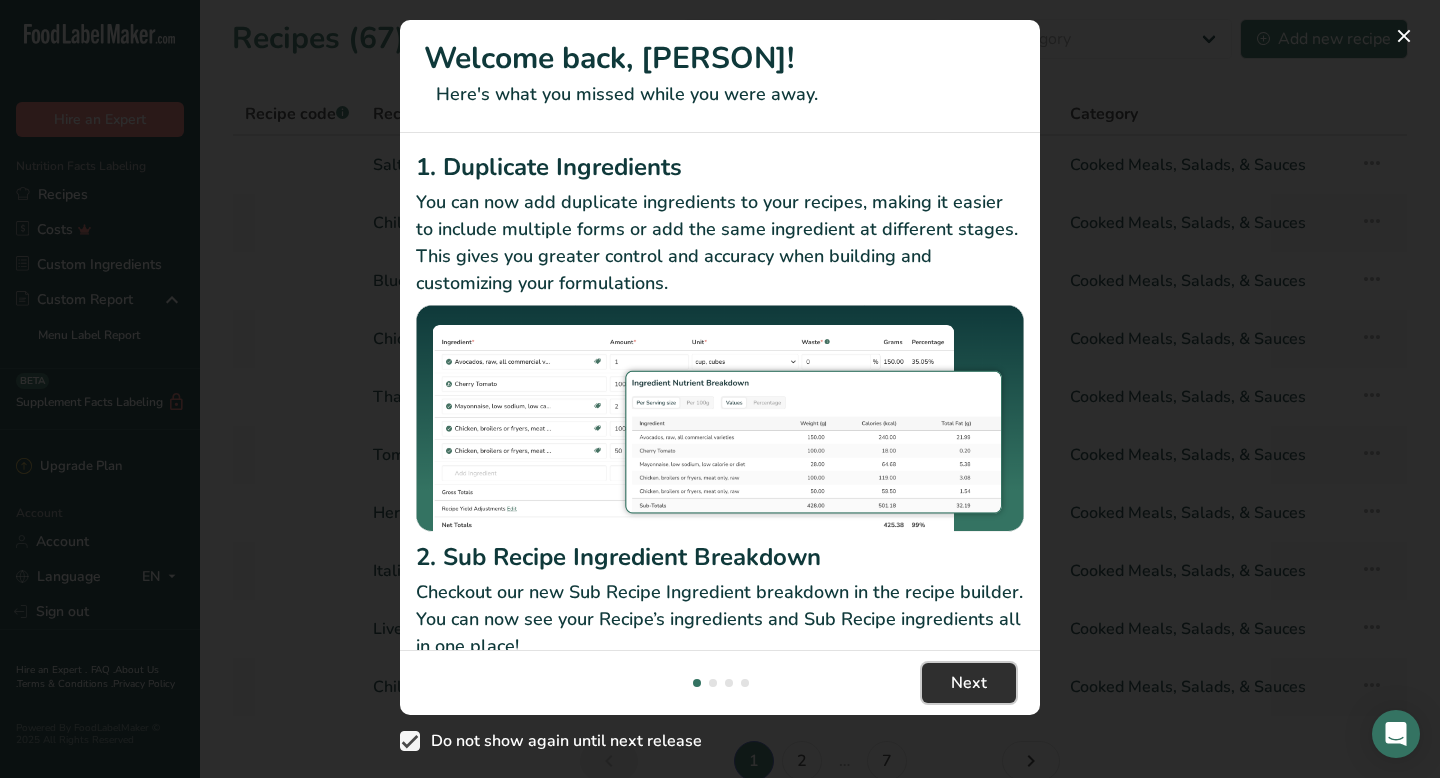 click on "Next" at bounding box center [969, 683] 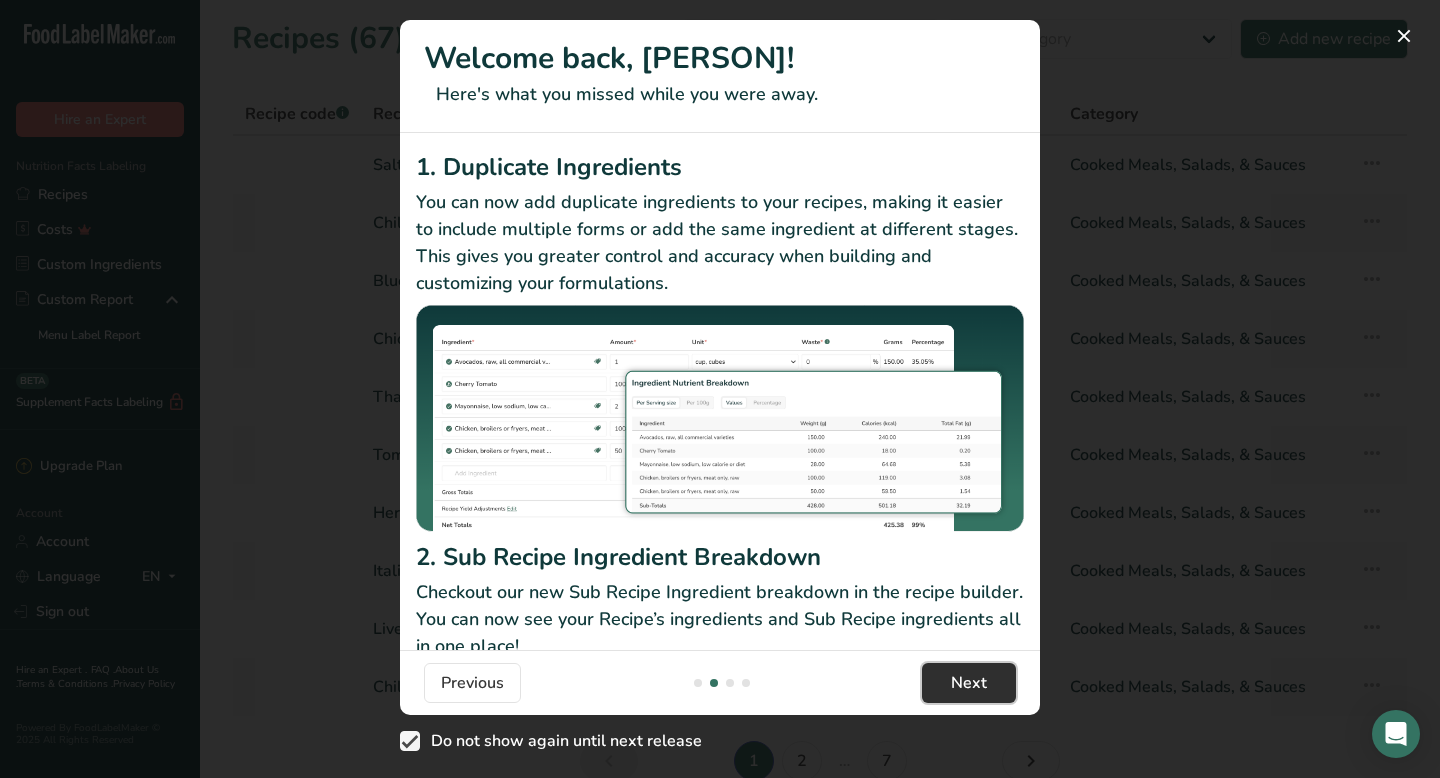 scroll, scrollTop: 0, scrollLeft: 640, axis: horizontal 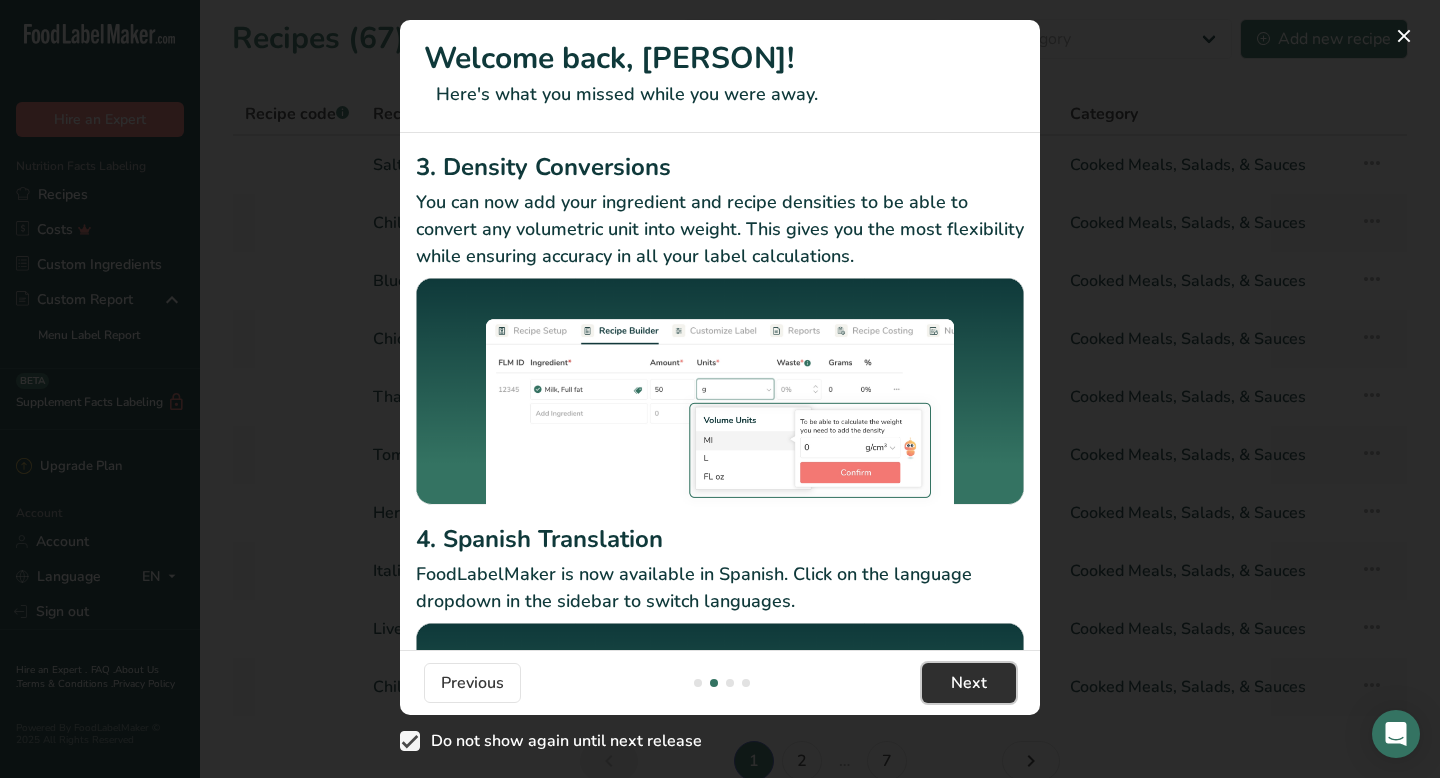 click on "Next" at bounding box center (969, 683) 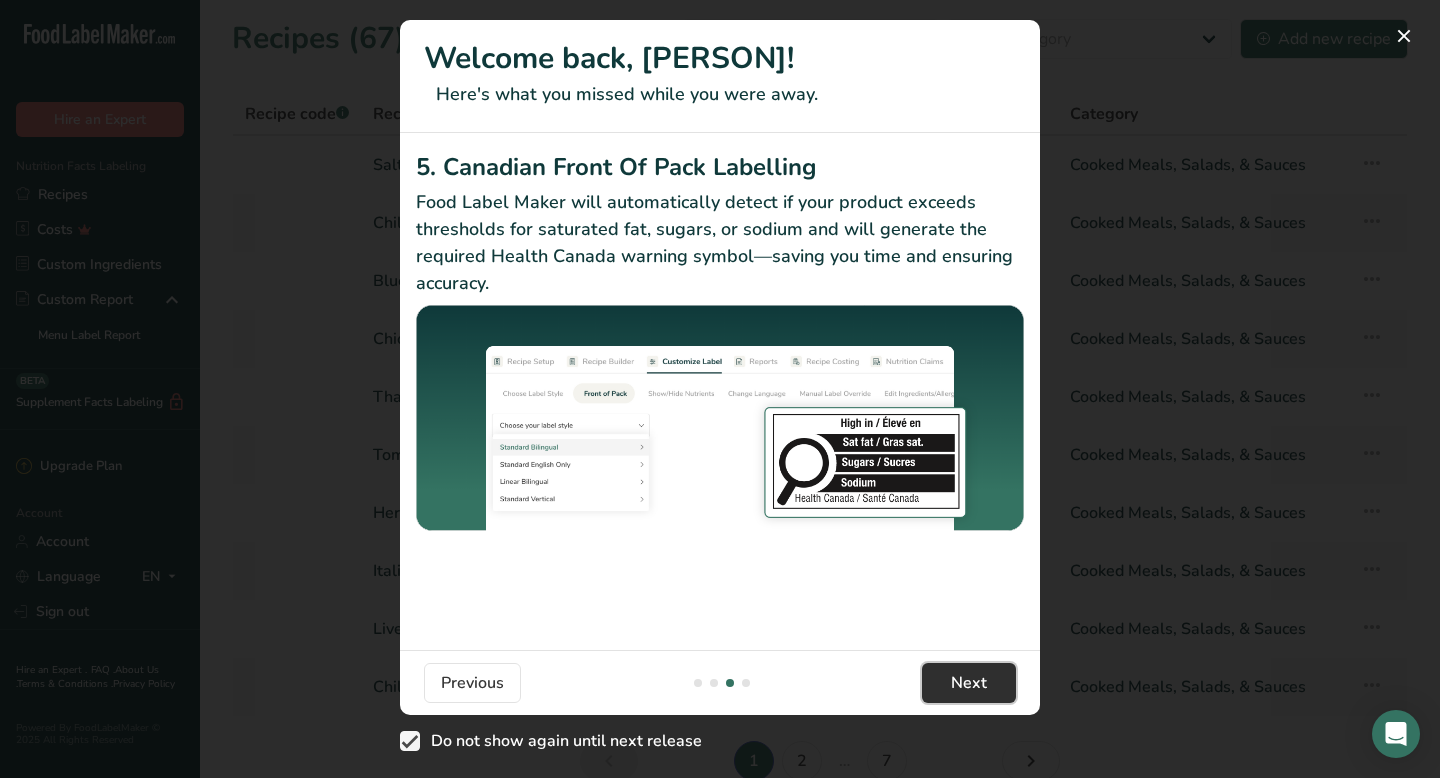 click on "Next" at bounding box center (969, 683) 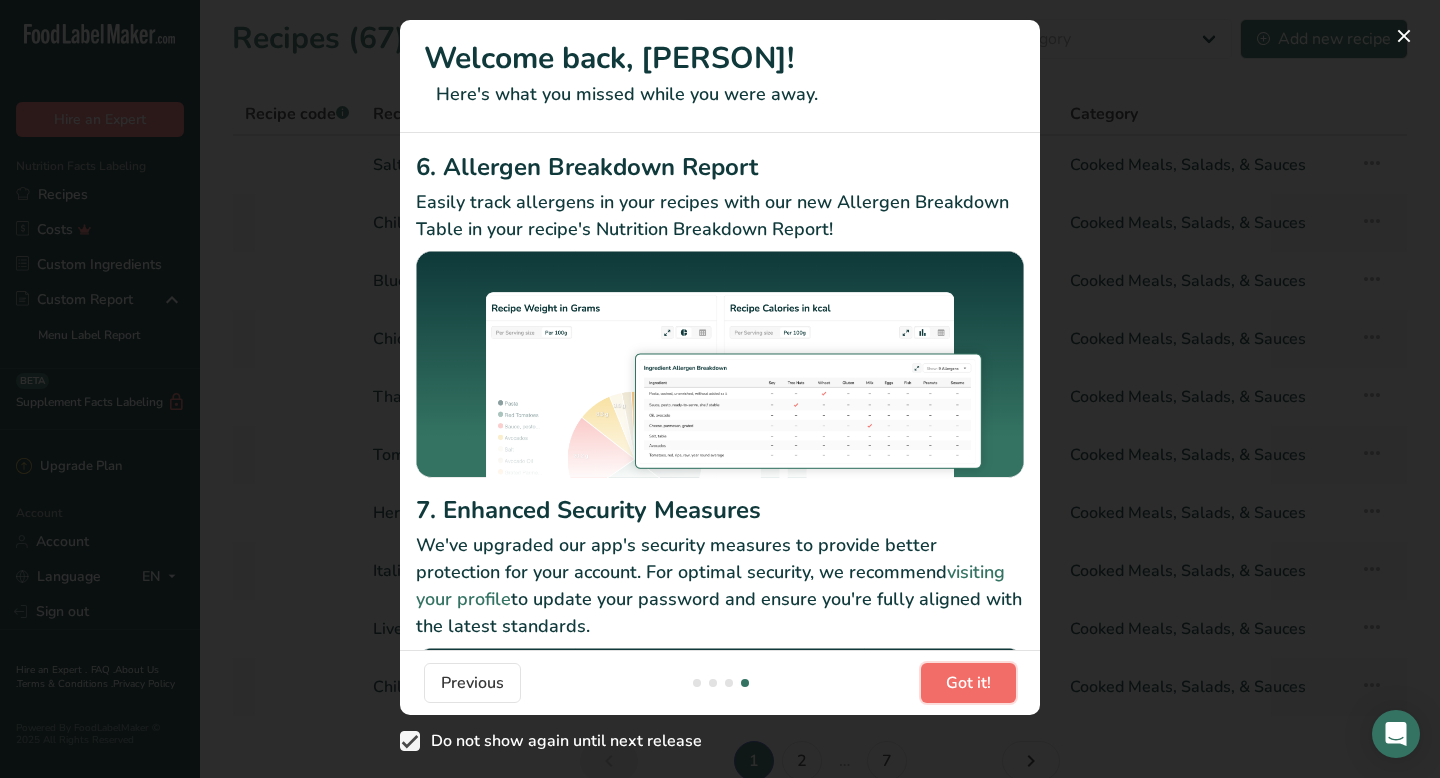 click on "Got it!" at bounding box center (968, 683) 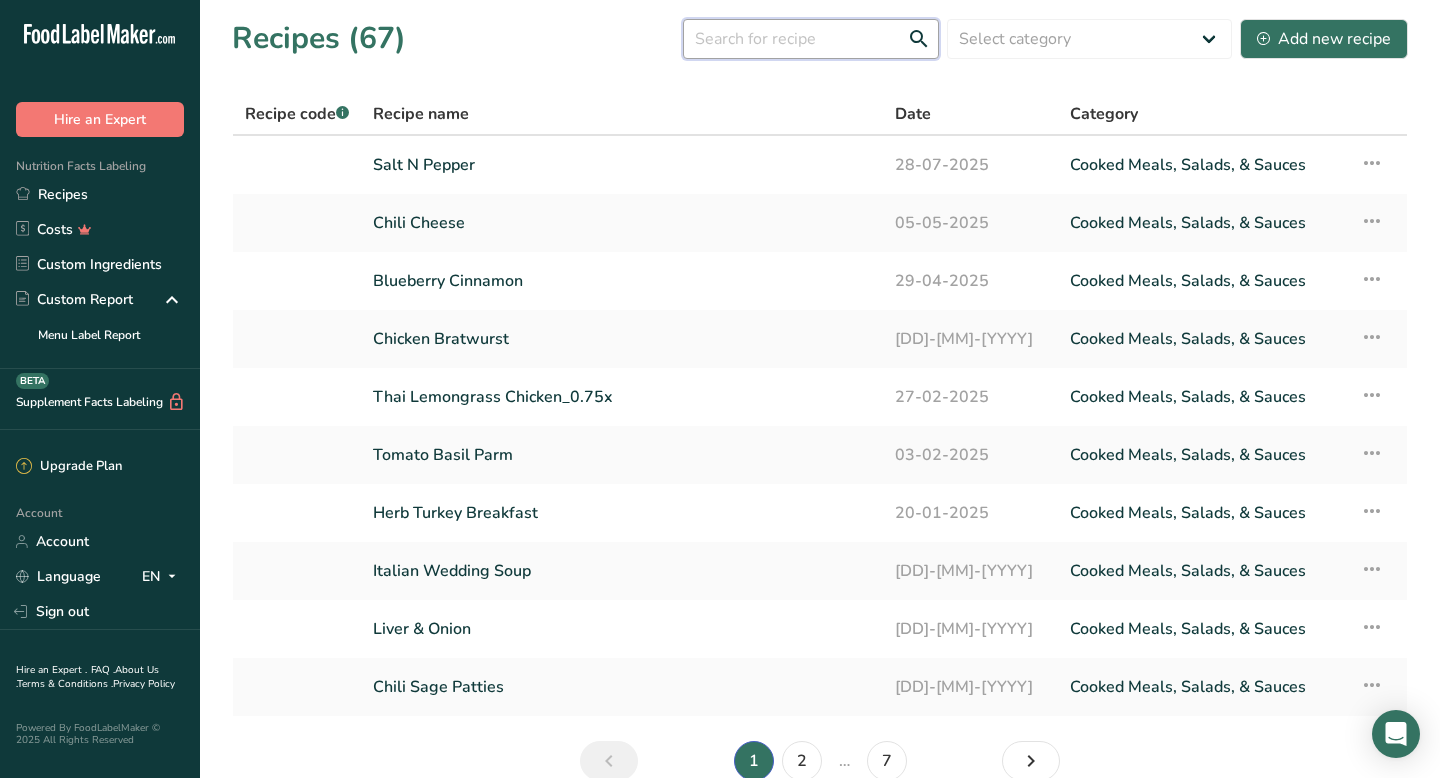 click at bounding box center (811, 39) 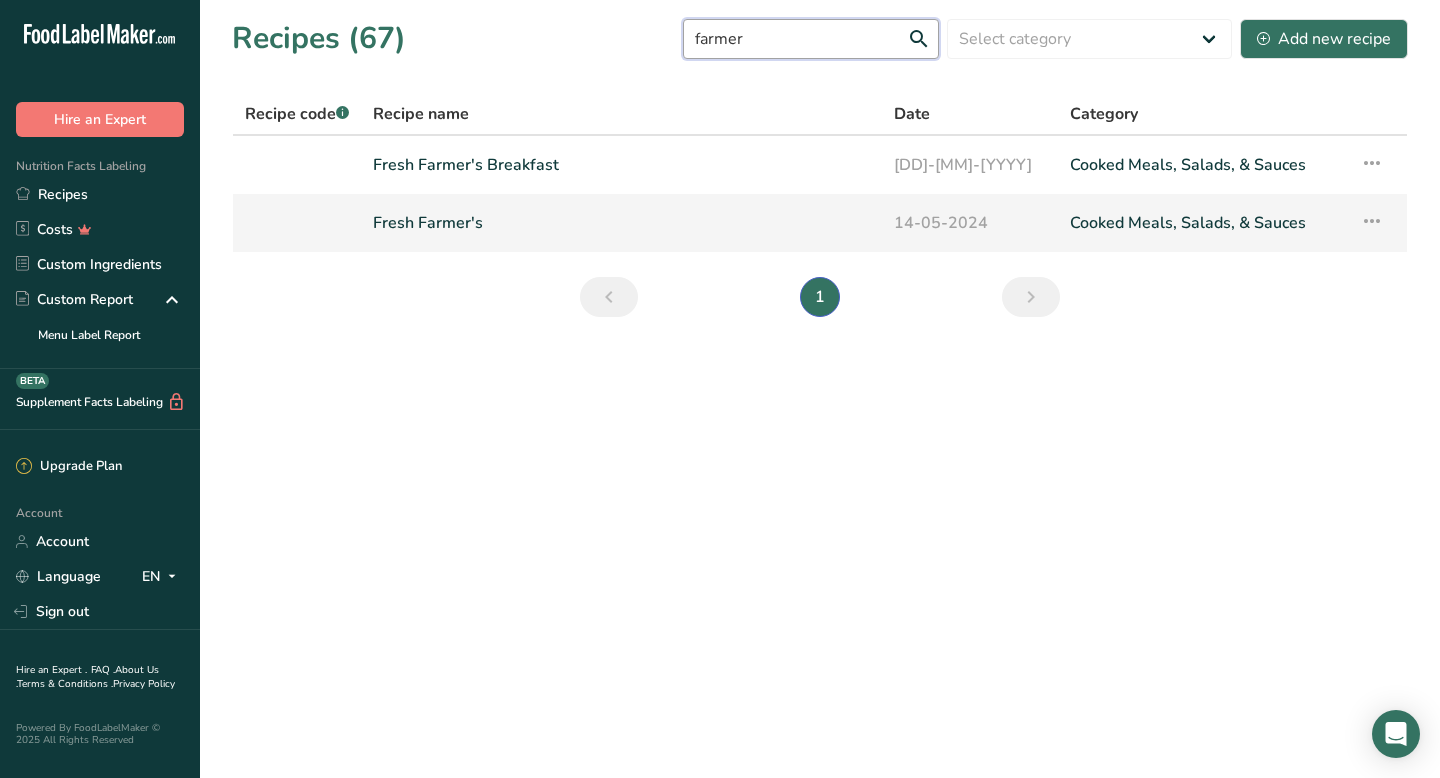 type on "farmer" 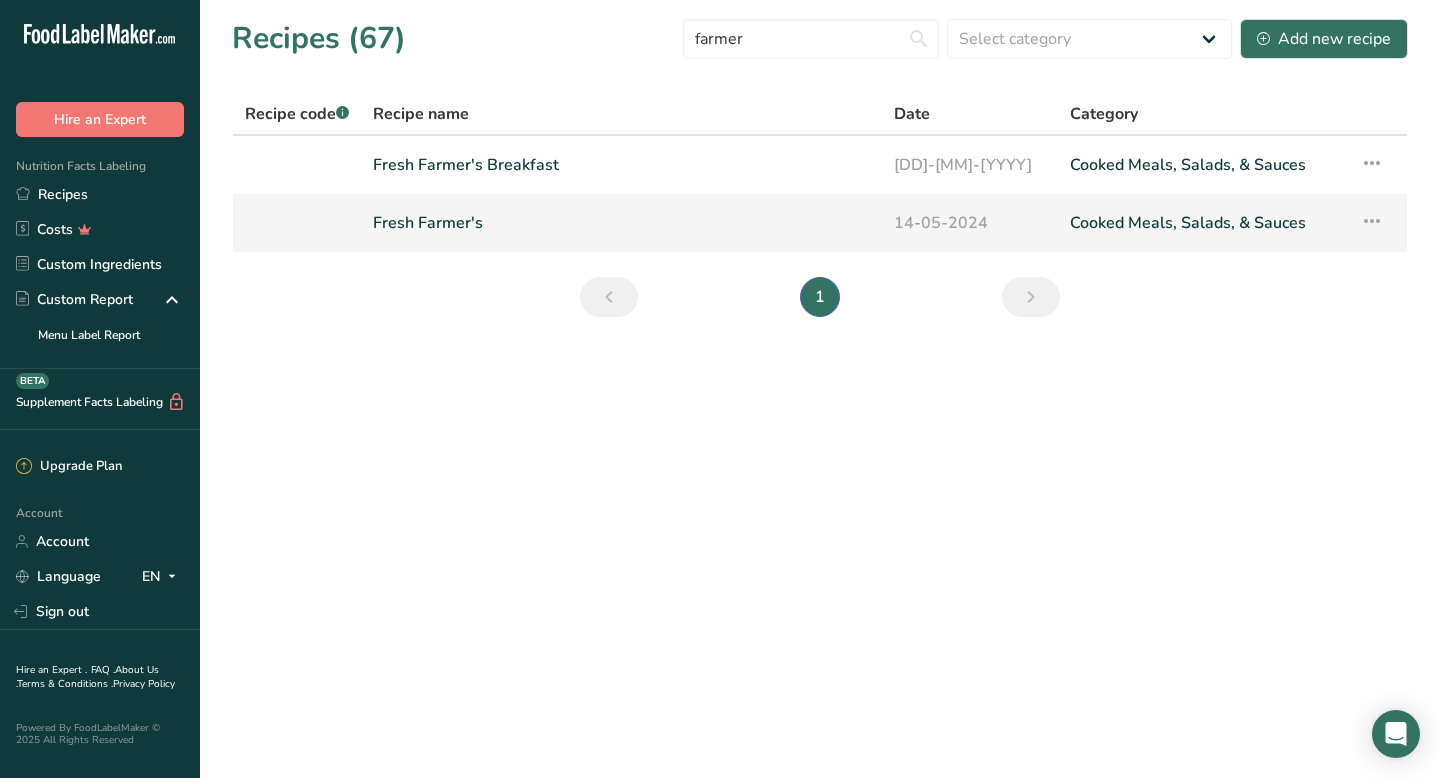 click on "Fresh Farmer's" at bounding box center (621, 223) 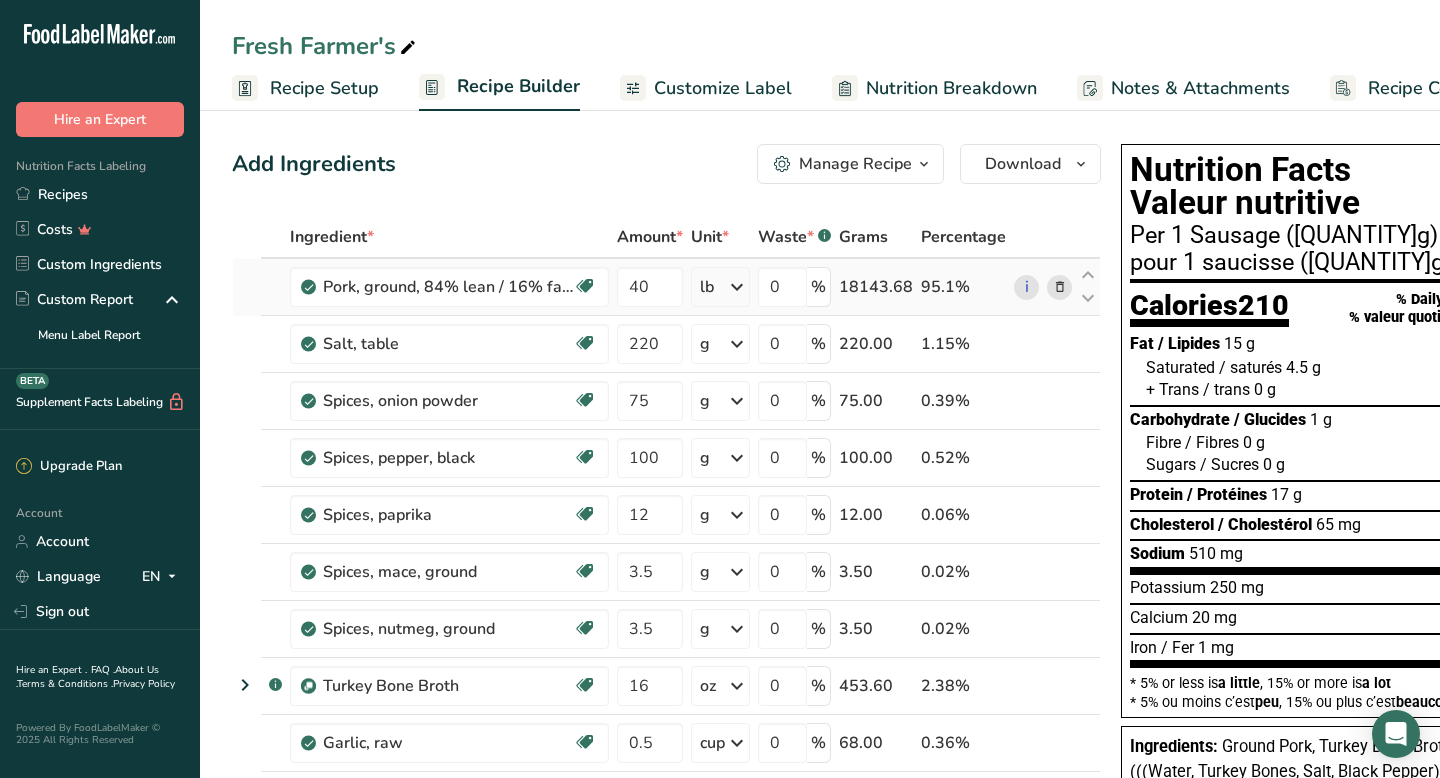 click at bounding box center [1060, 287] 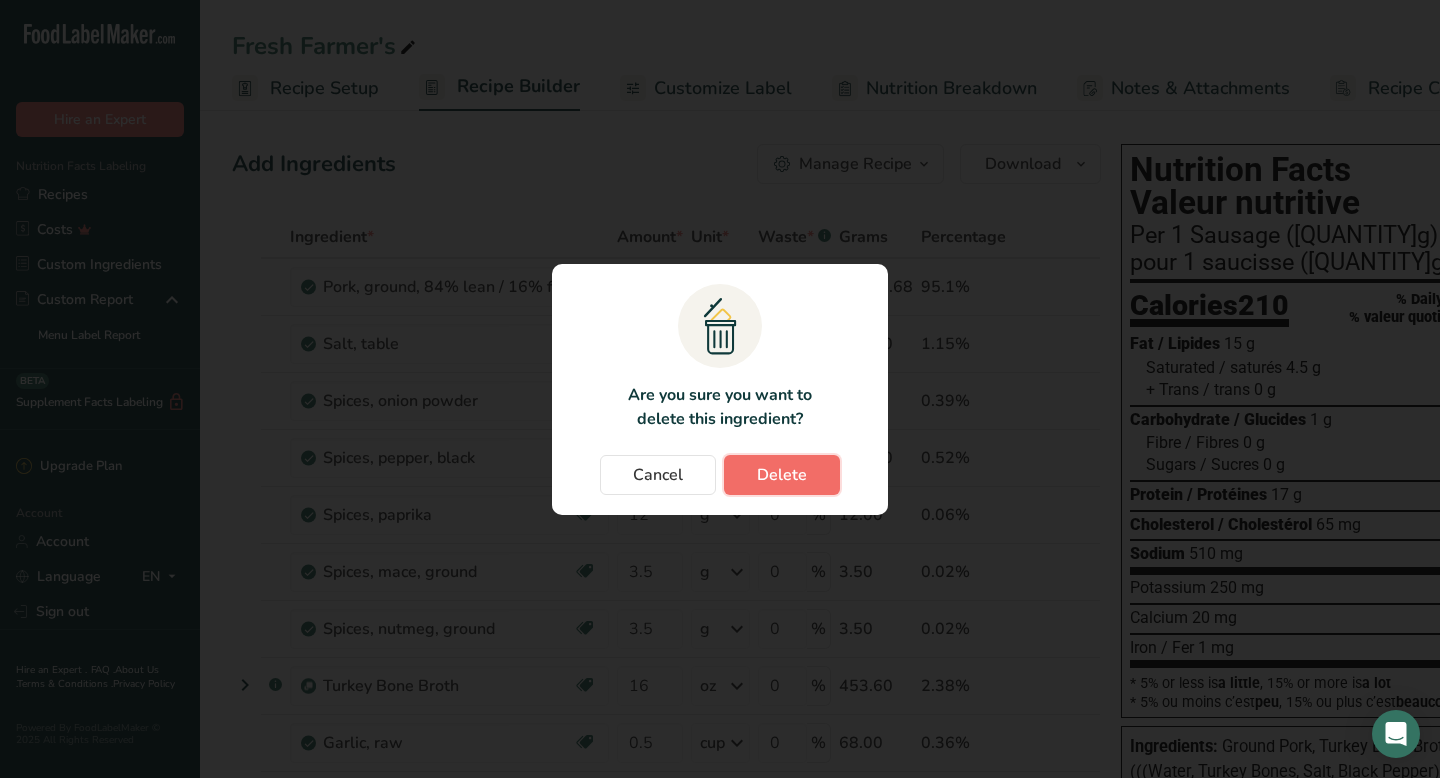 click on "Delete" at bounding box center (782, 475) 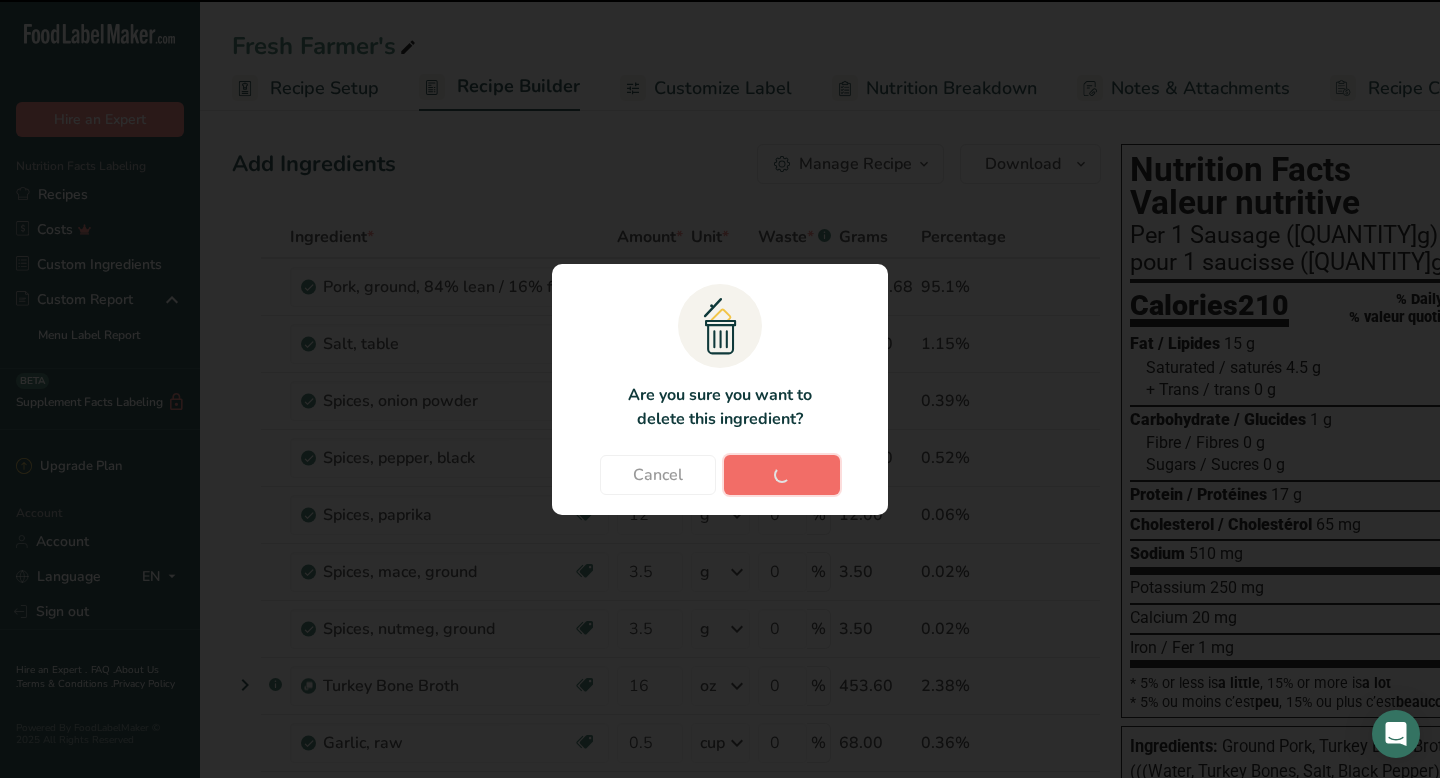 type on "220" 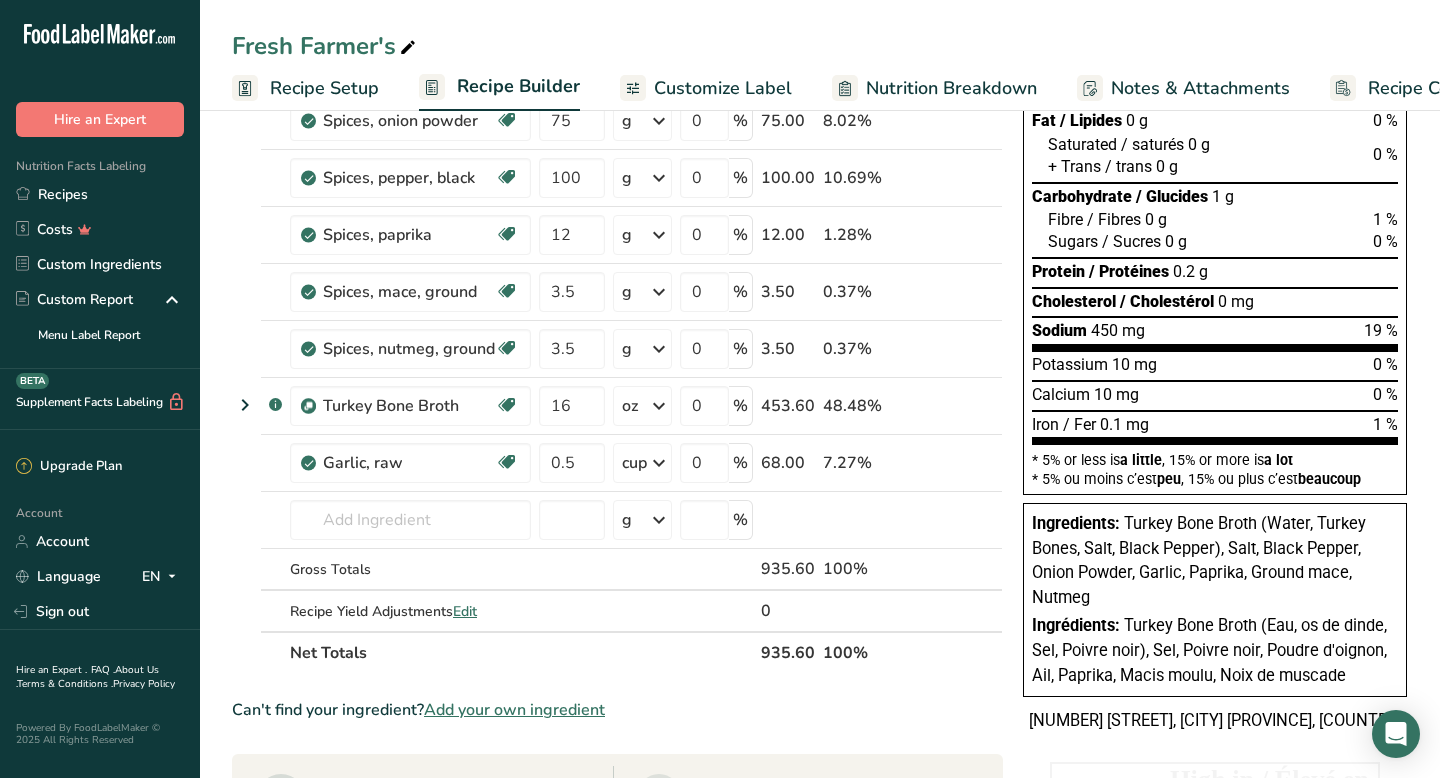 scroll, scrollTop: 221, scrollLeft: 0, axis: vertical 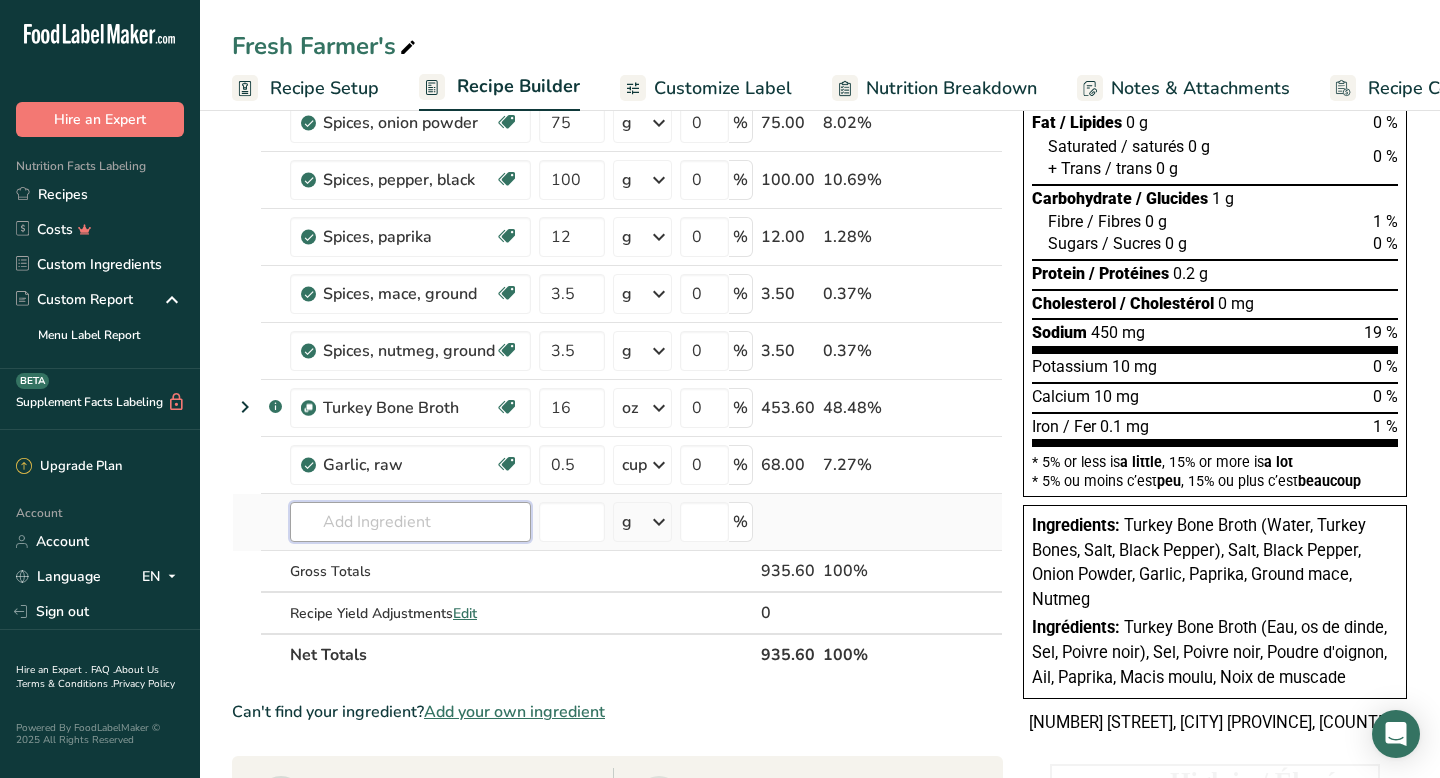 click at bounding box center (410, 522) 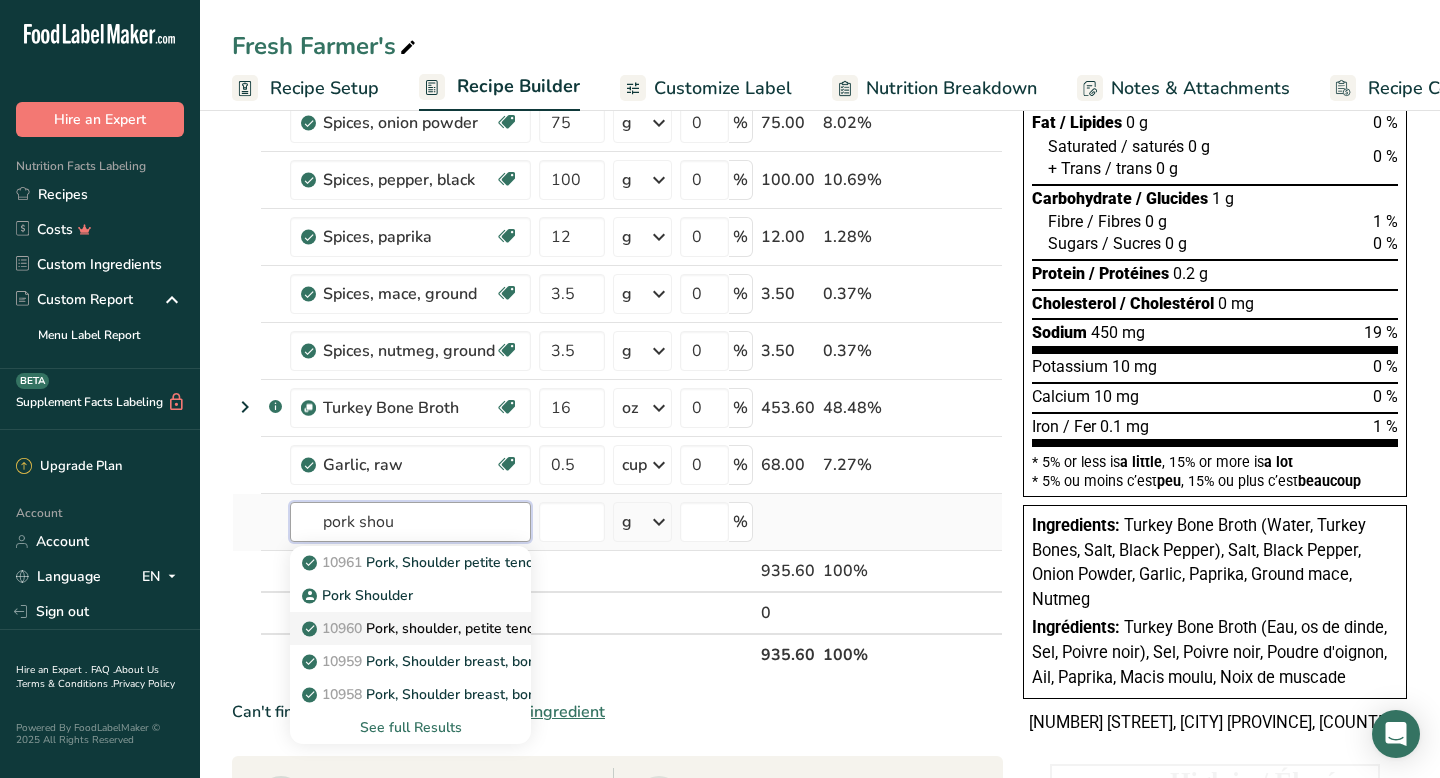 scroll, scrollTop: 224, scrollLeft: 0, axis: vertical 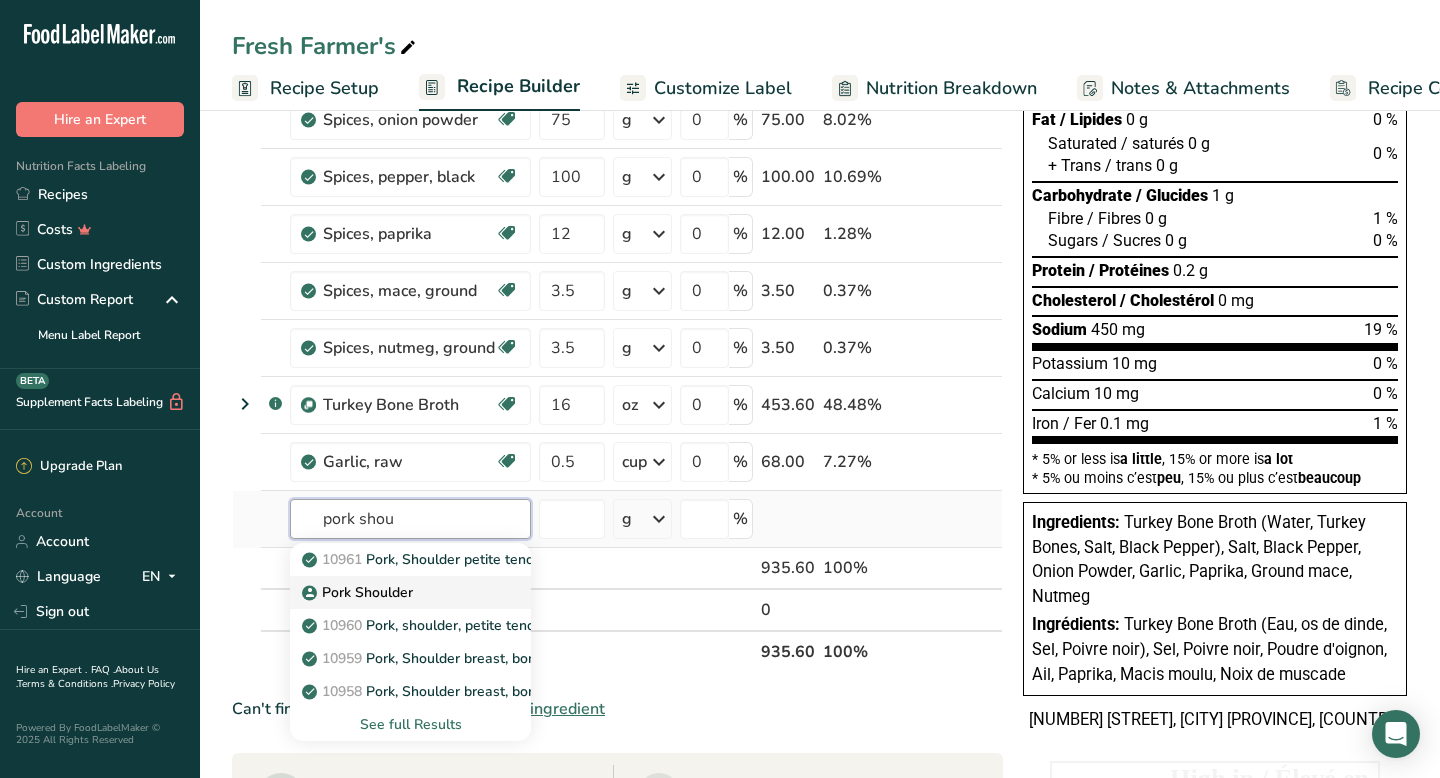 type on "pork shou" 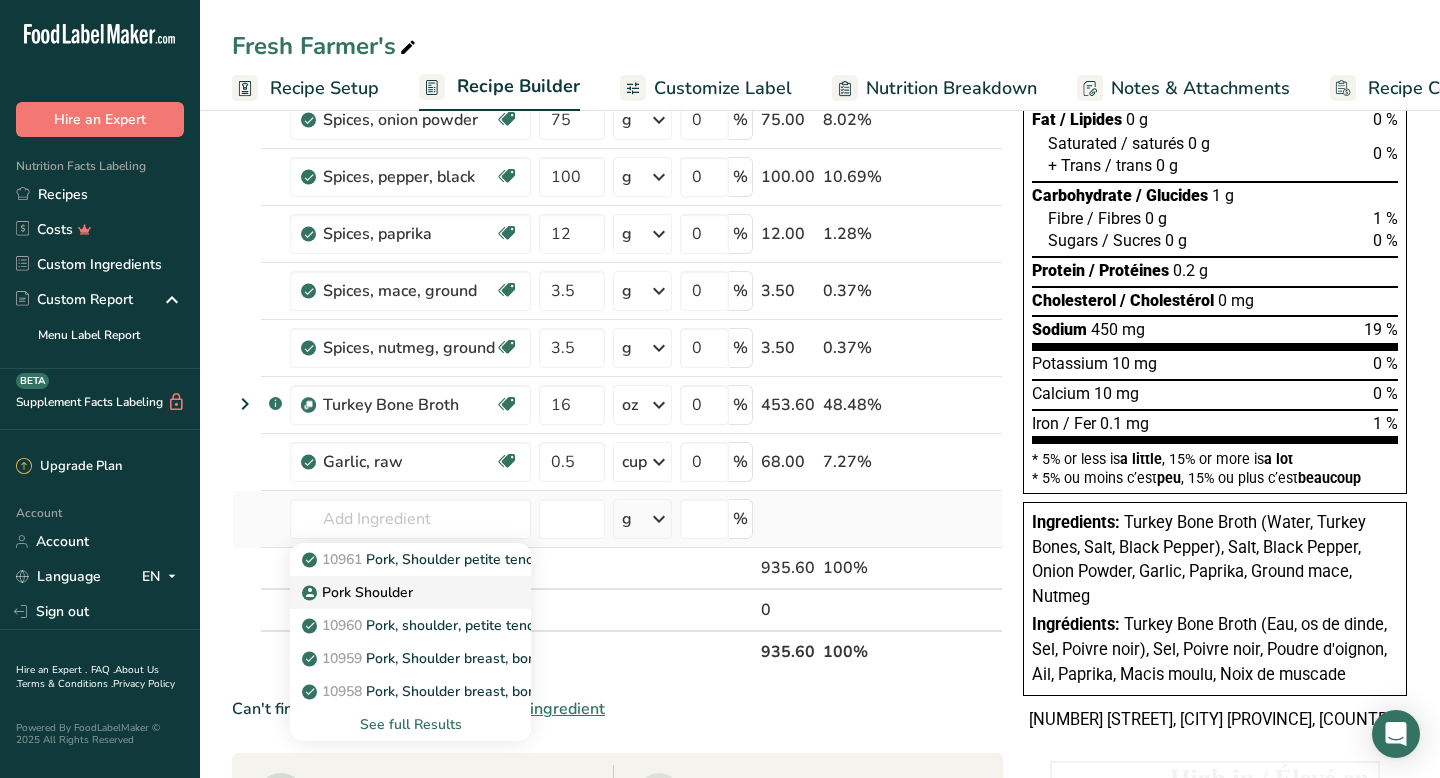 click on "Pork Shoulder" at bounding box center [359, 592] 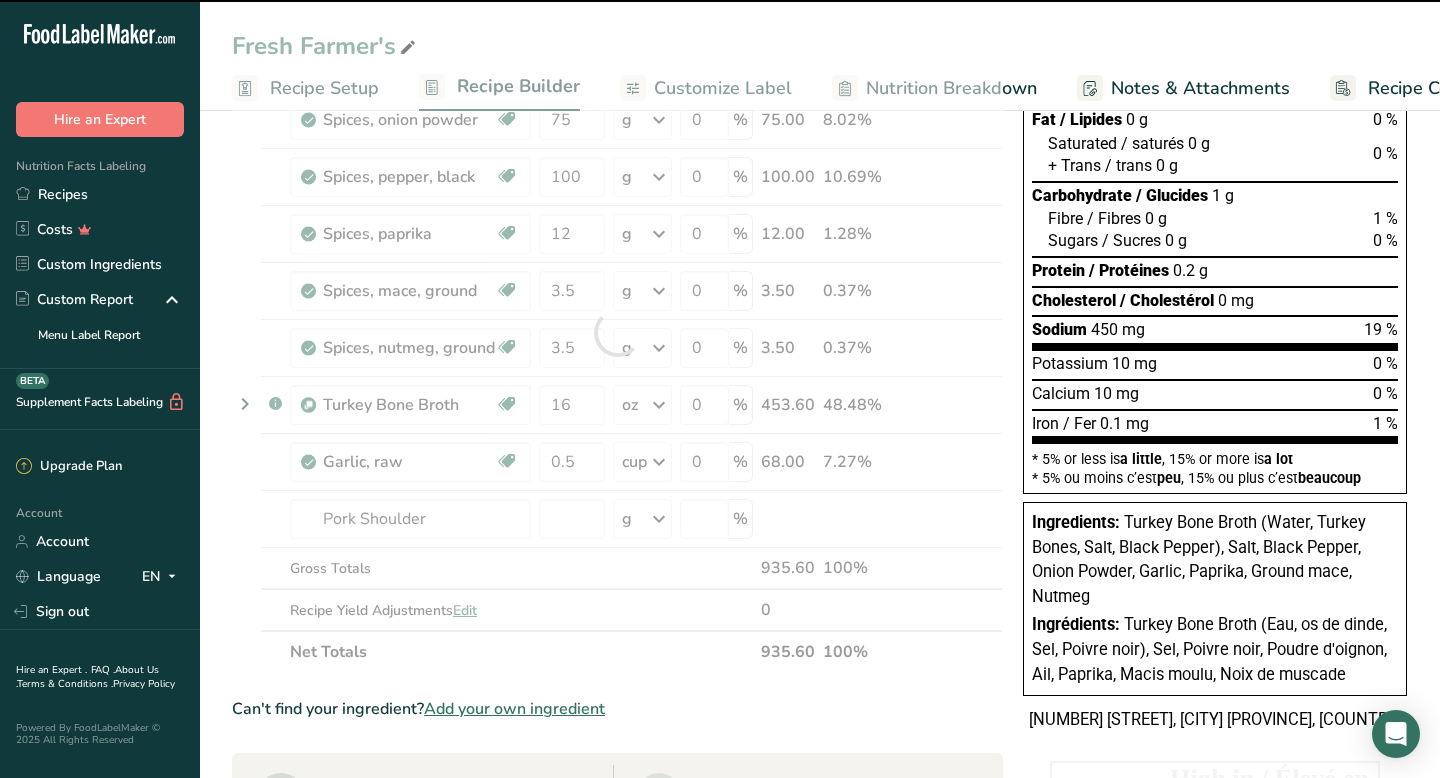 type on "0" 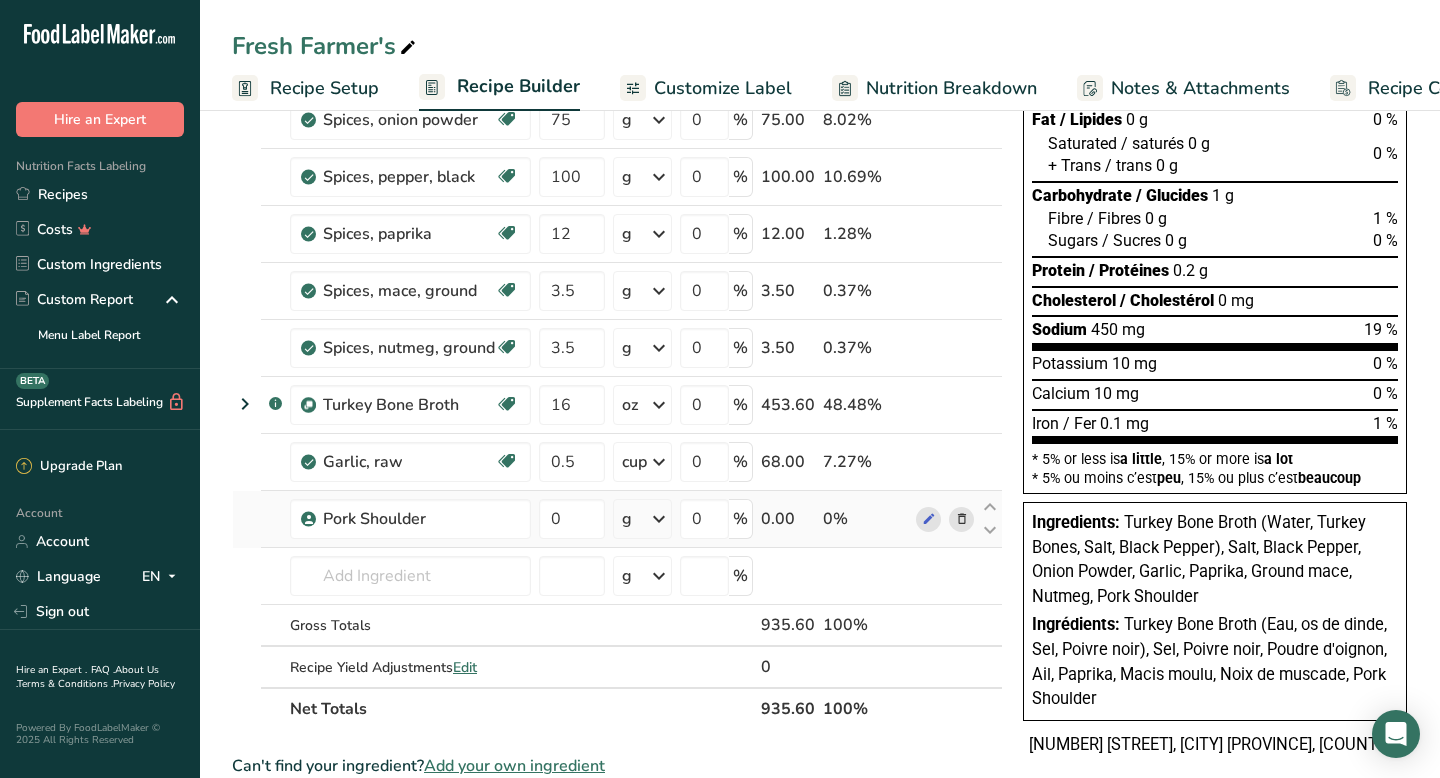 click at bounding box center [659, 519] 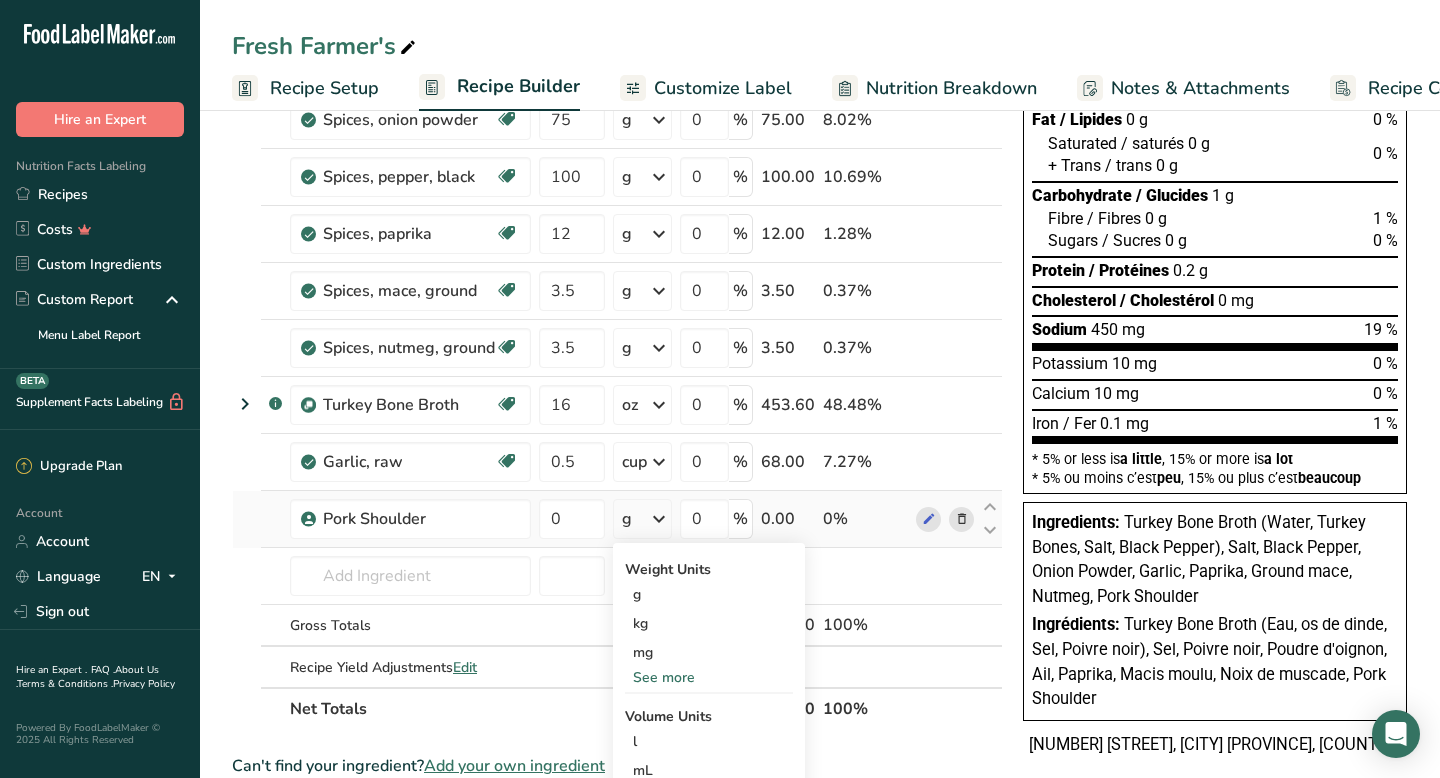 click on "See more" at bounding box center (709, 677) 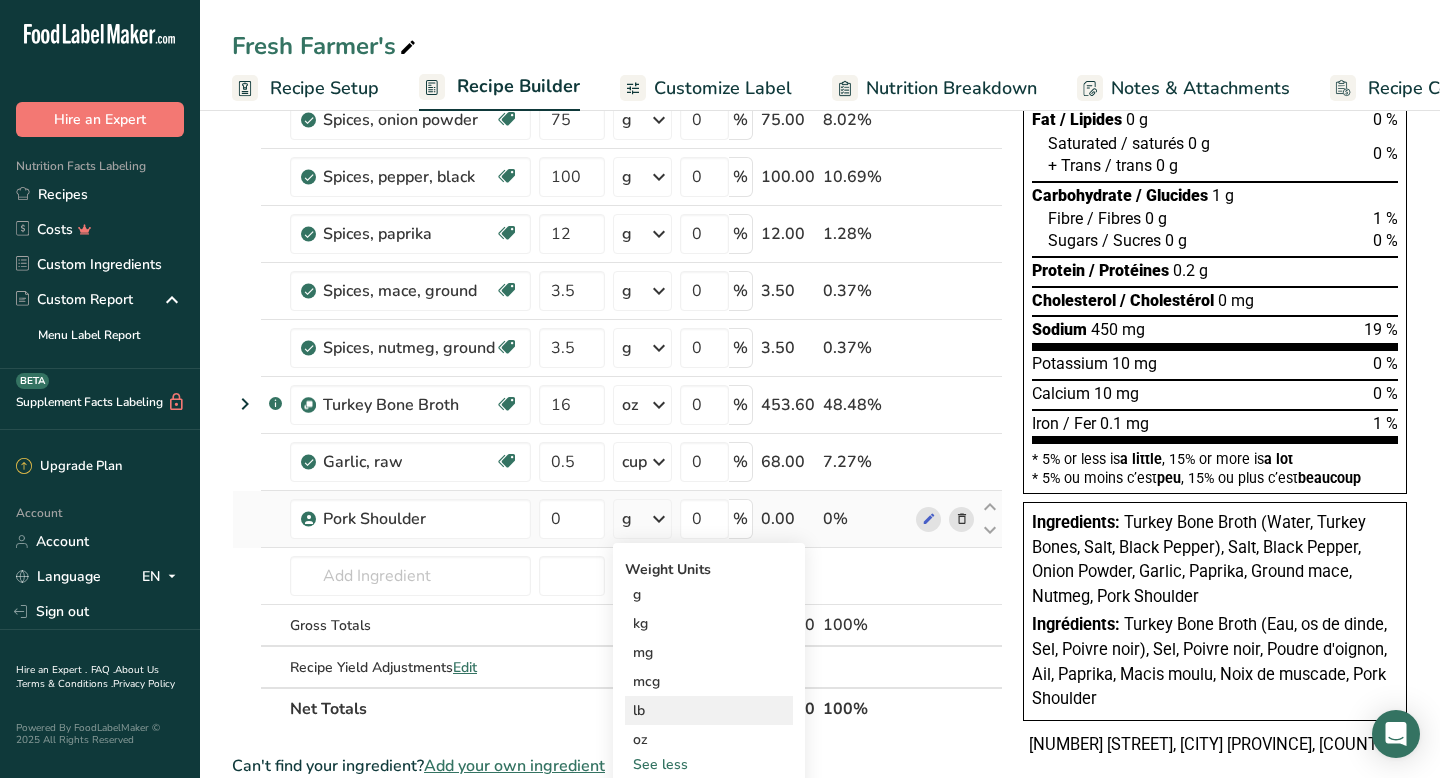 click on "lb" at bounding box center [709, 710] 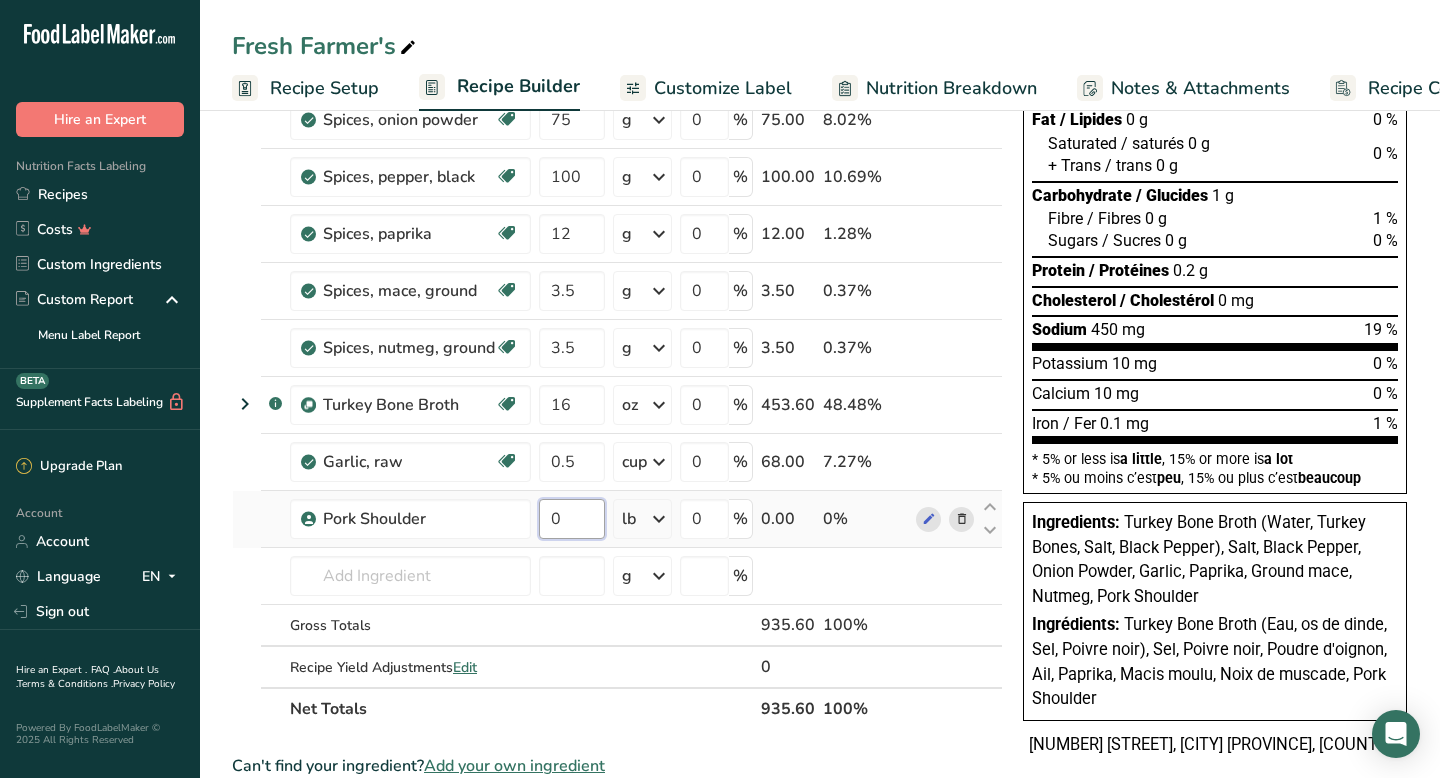 click on "0" at bounding box center [572, 519] 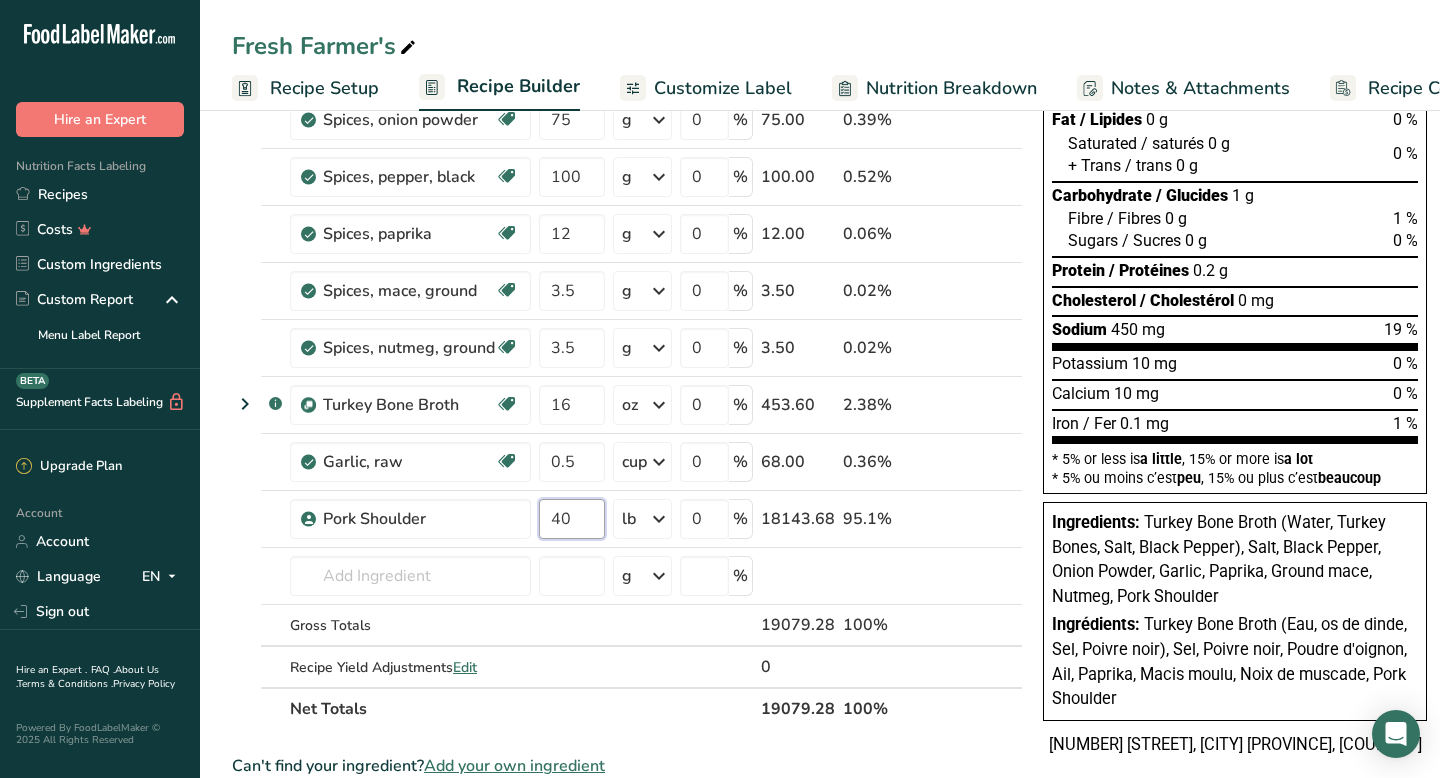 type on "40" 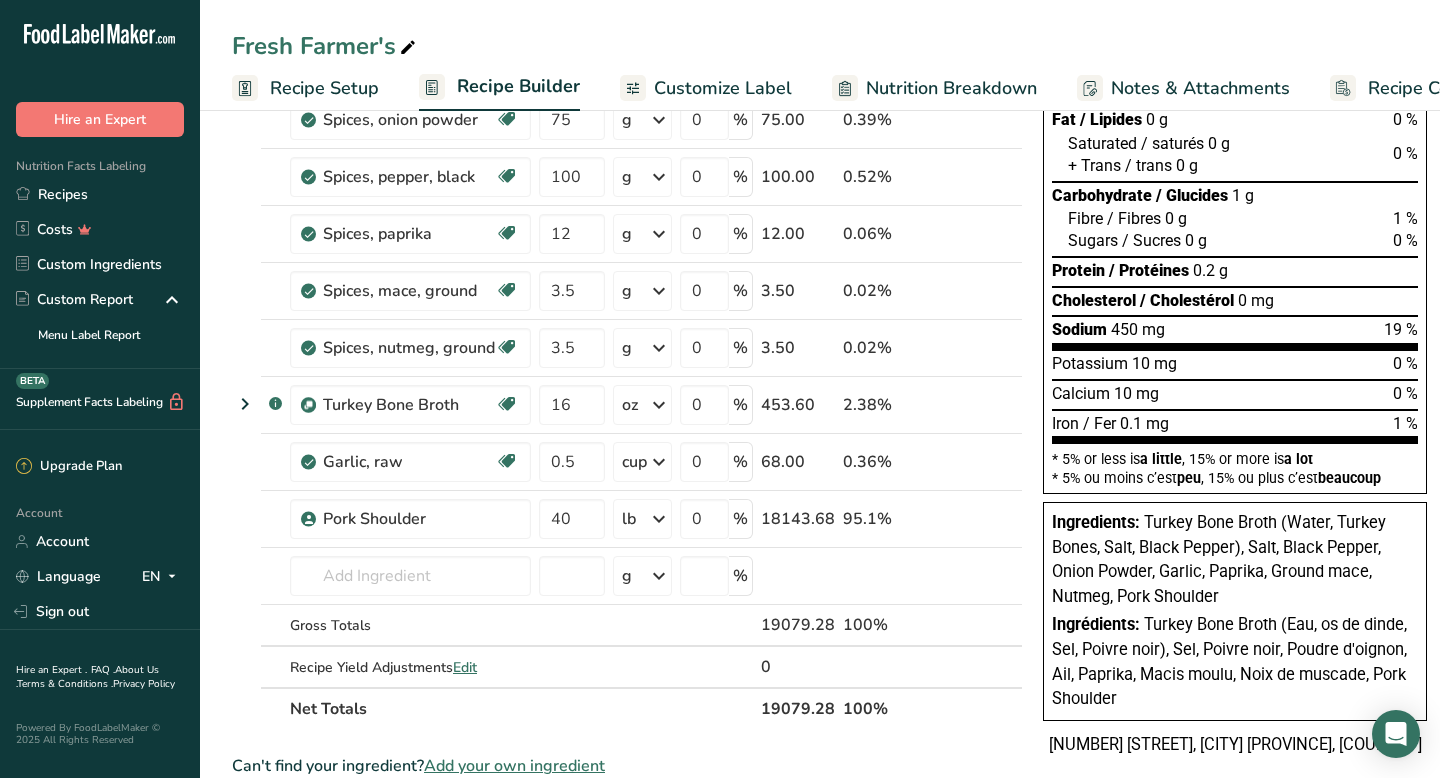 click on "Ingredient *
Amount *
Unit *
Waste *   .a-a{fill:#347362;}.b-a{fill:#fff;}          Grams
Percentage
Salt, table
Dairy free
Gluten free
Vegan
Vegetarian
Soy free
220
g
Portions
1 tsp
1 tbsp
1 cup
See more
Weight Units
g
kg
mg
See more
Volume Units
l
Volume units require a density conversion. If you know your ingredient's density enter it below. Otherwise, click on "RIA" our AI Regulatory bot - she will be able to help you
lb/ft3
g/cm3
Confirm
mL
0" at bounding box center [627, 361] 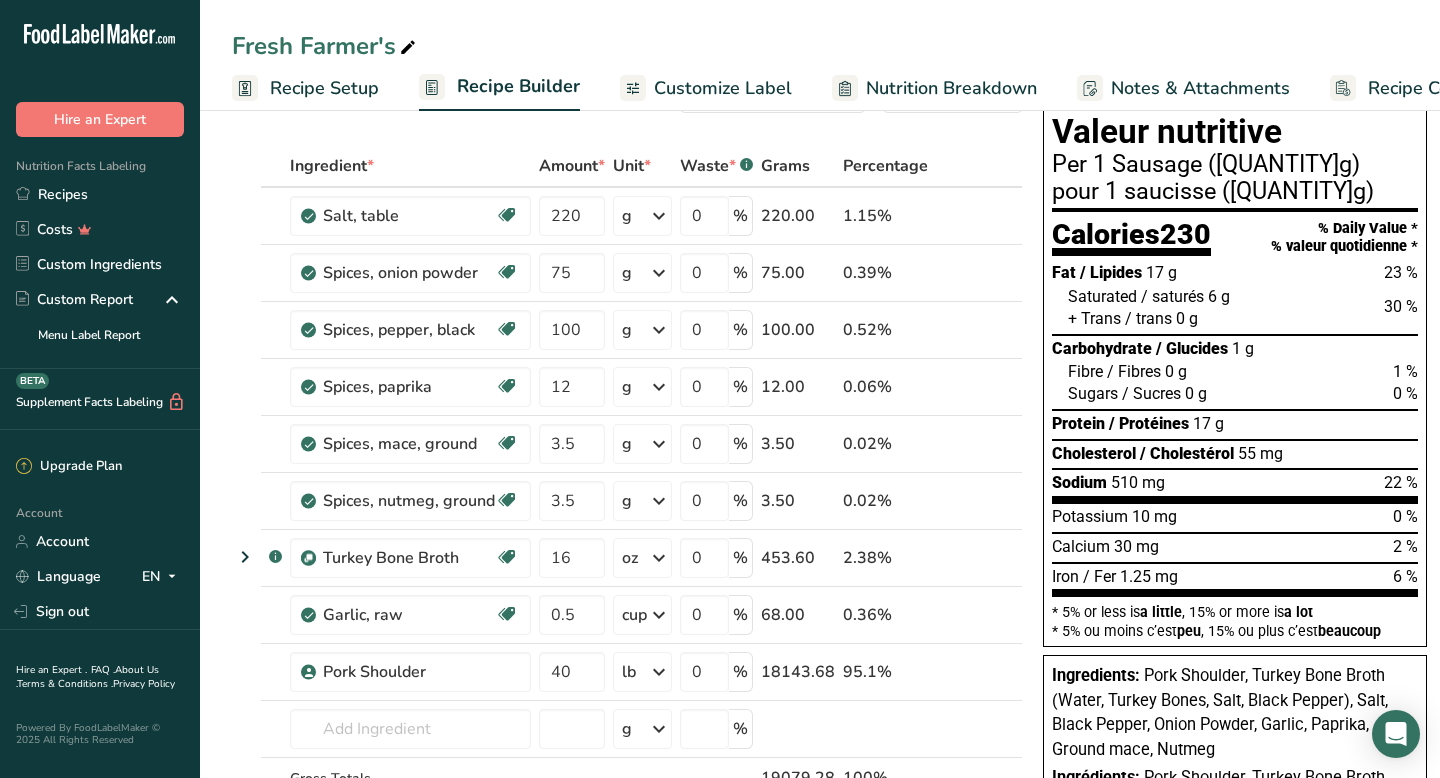 scroll, scrollTop: 58, scrollLeft: 0, axis: vertical 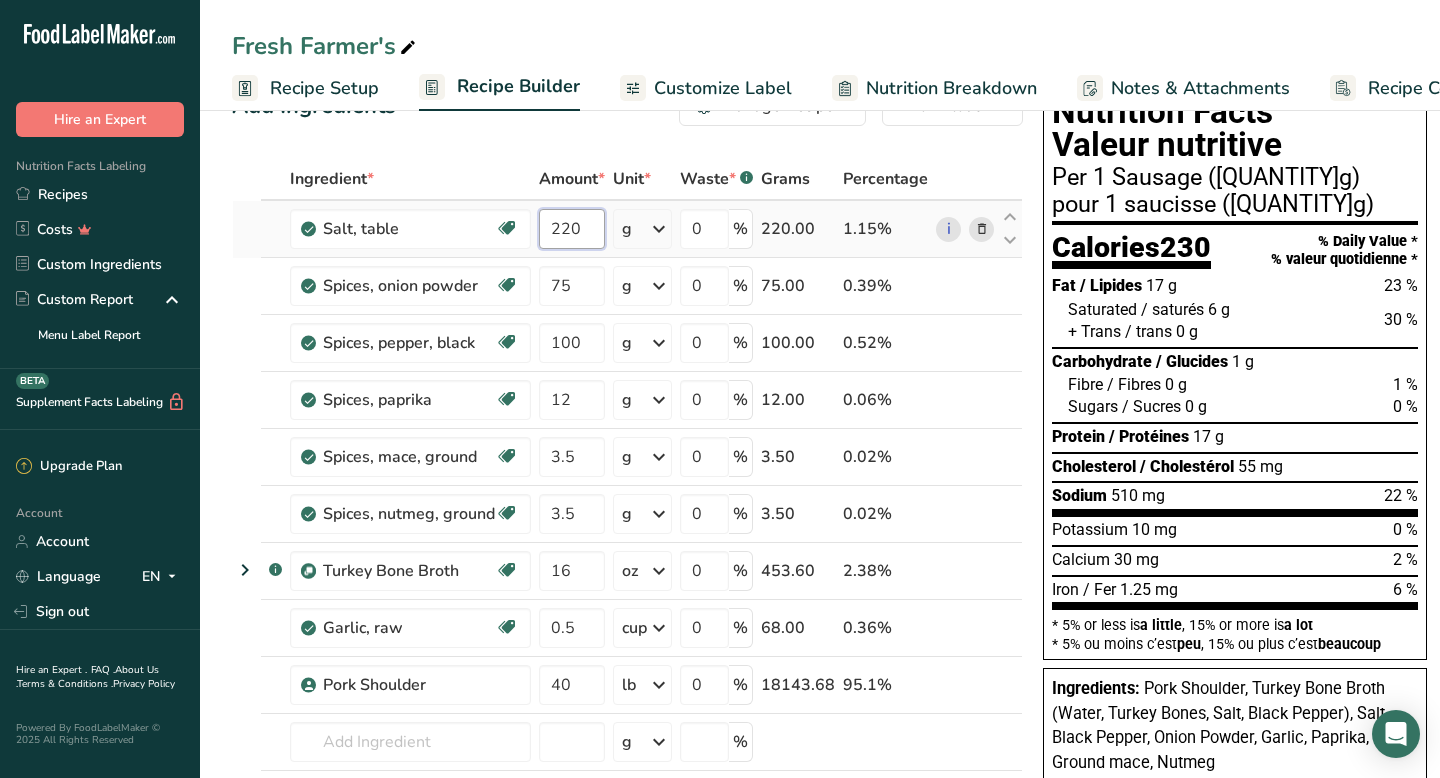 click on "220" at bounding box center [572, 229] 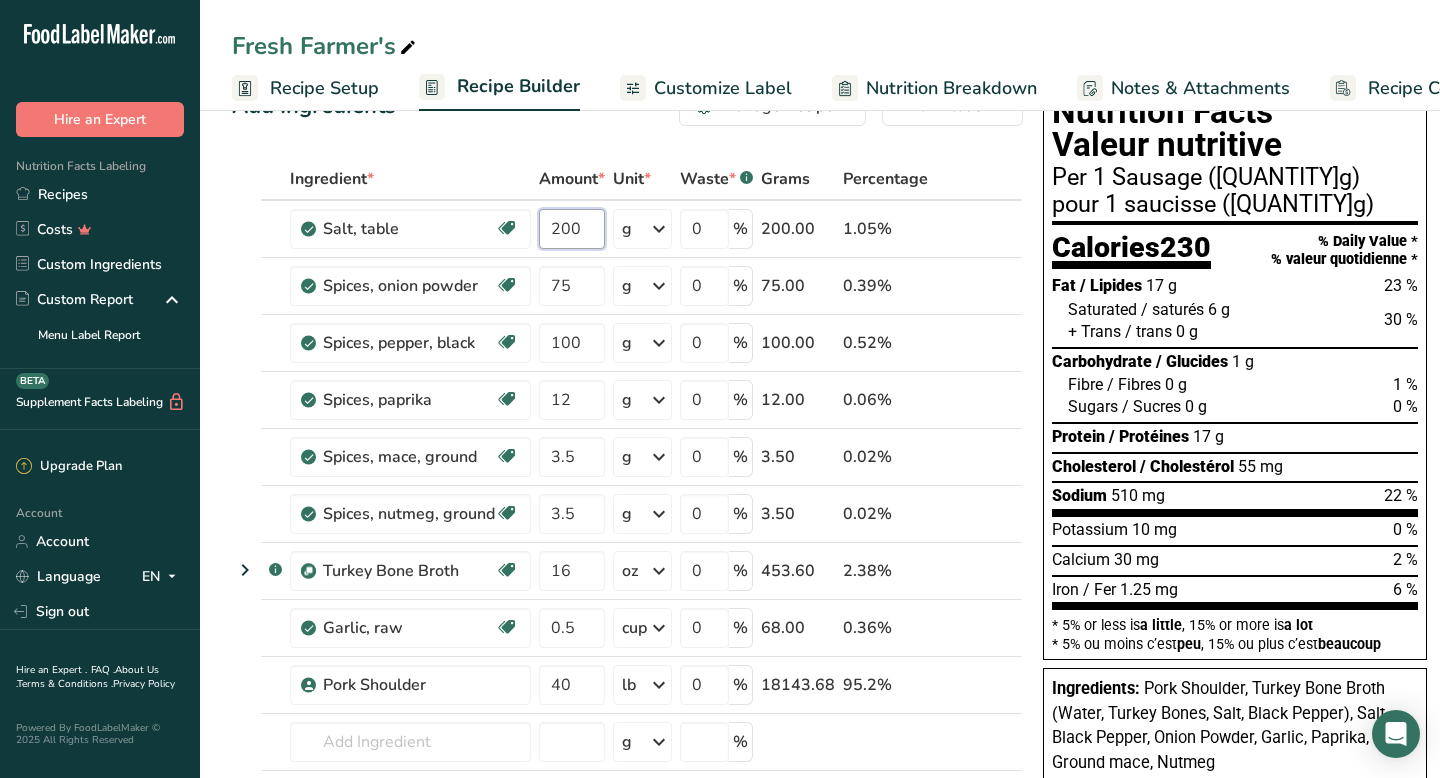 type on "200" 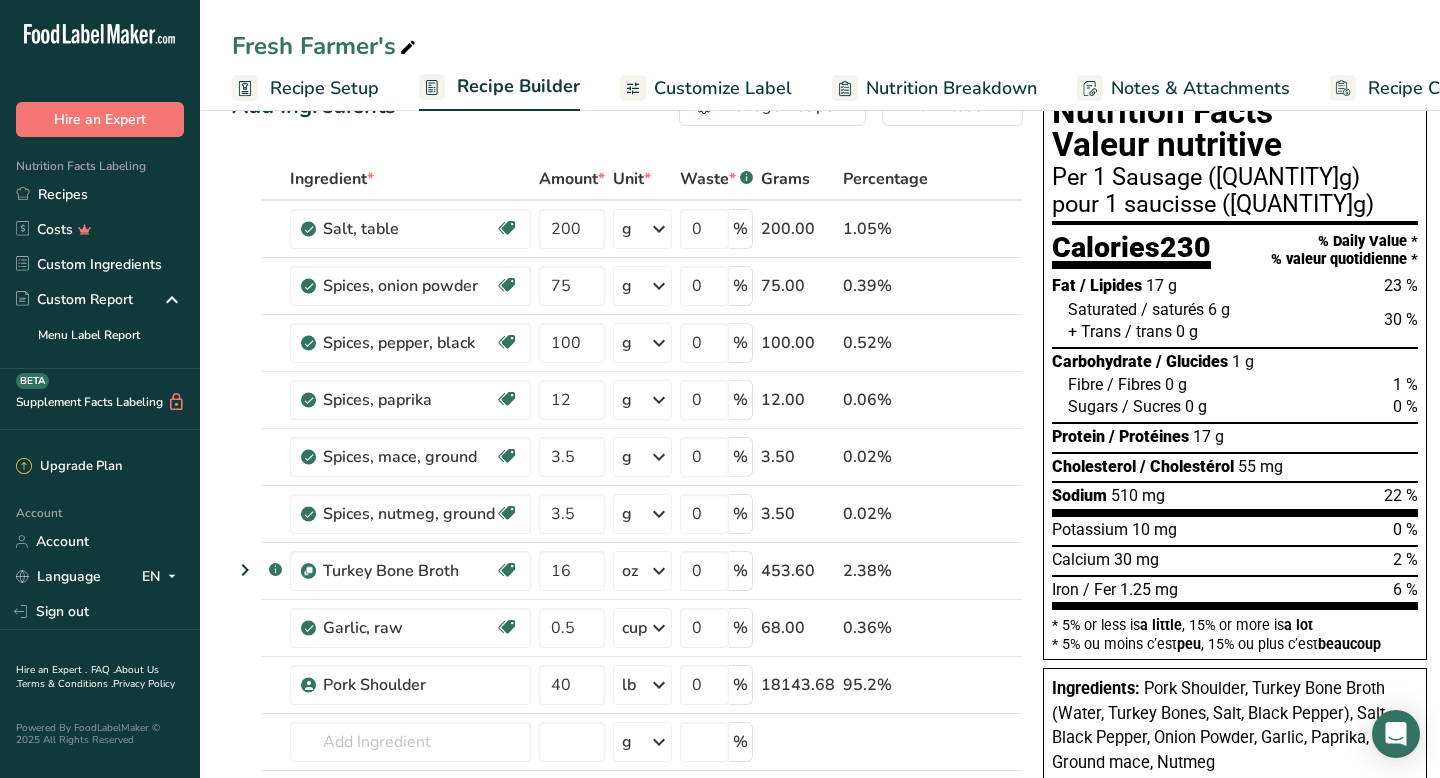 click on "Add Ingredients
Manage Recipe         Delete Recipe           Duplicate Recipe             Scale Recipe             Save as Sub-Recipe   .a-a{fill:#347362;}.b-a{fill:#fff;}                               Nutrition Breakdown                 Recipe Card
NEW
Amino Acids Pattern Report           Activity History
Download
Choose your preferred label style
Standard FDA label
Standard FDA label
The most common format for nutrition facts labels in compliance with the FDA's typeface, style and requirements
Tabular FDA label
A label format compliant with the FDA regulations presented in a tabular (horizontal) display.
Linear FDA label
A simple linear display for small sized packages.
Simplified FDA label" at bounding box center [633, 844] 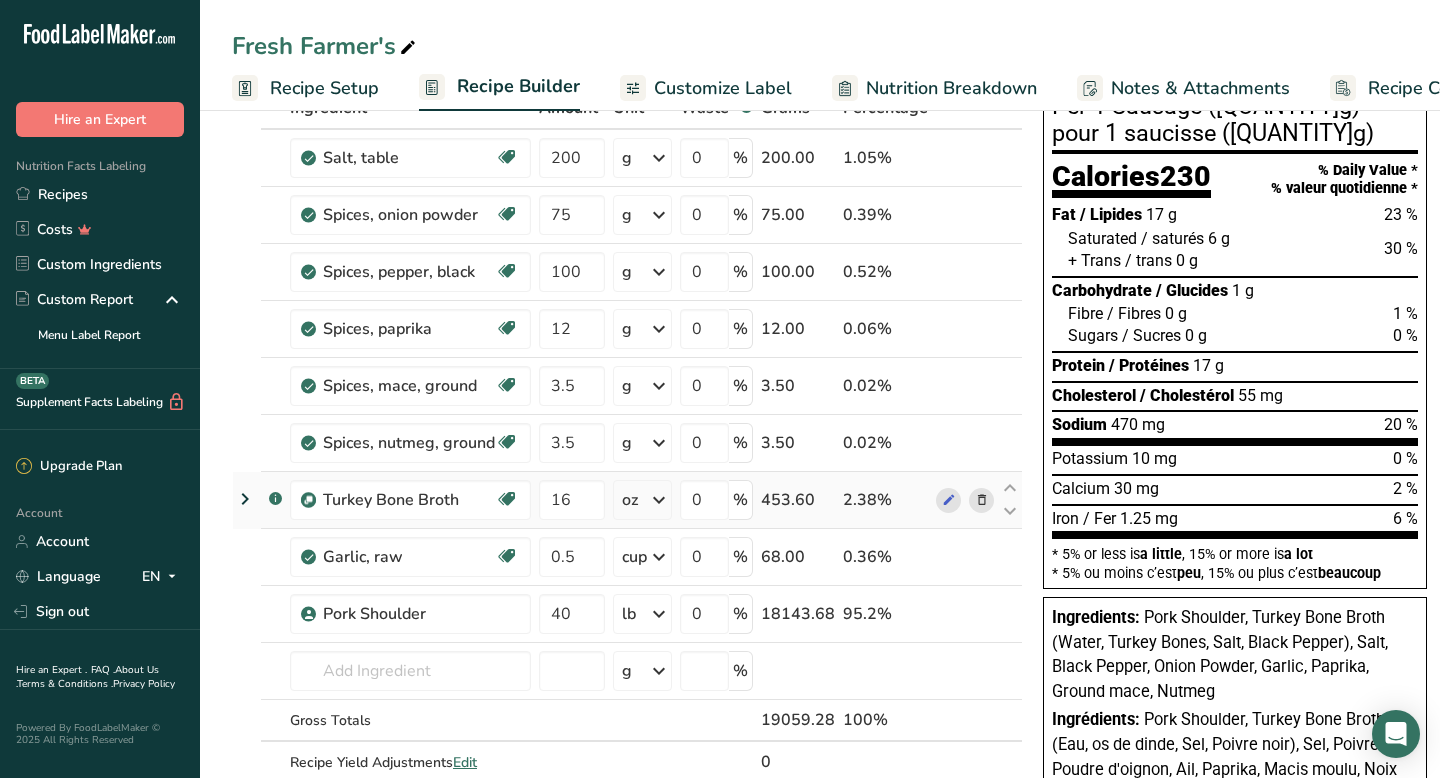 scroll, scrollTop: 127, scrollLeft: 0, axis: vertical 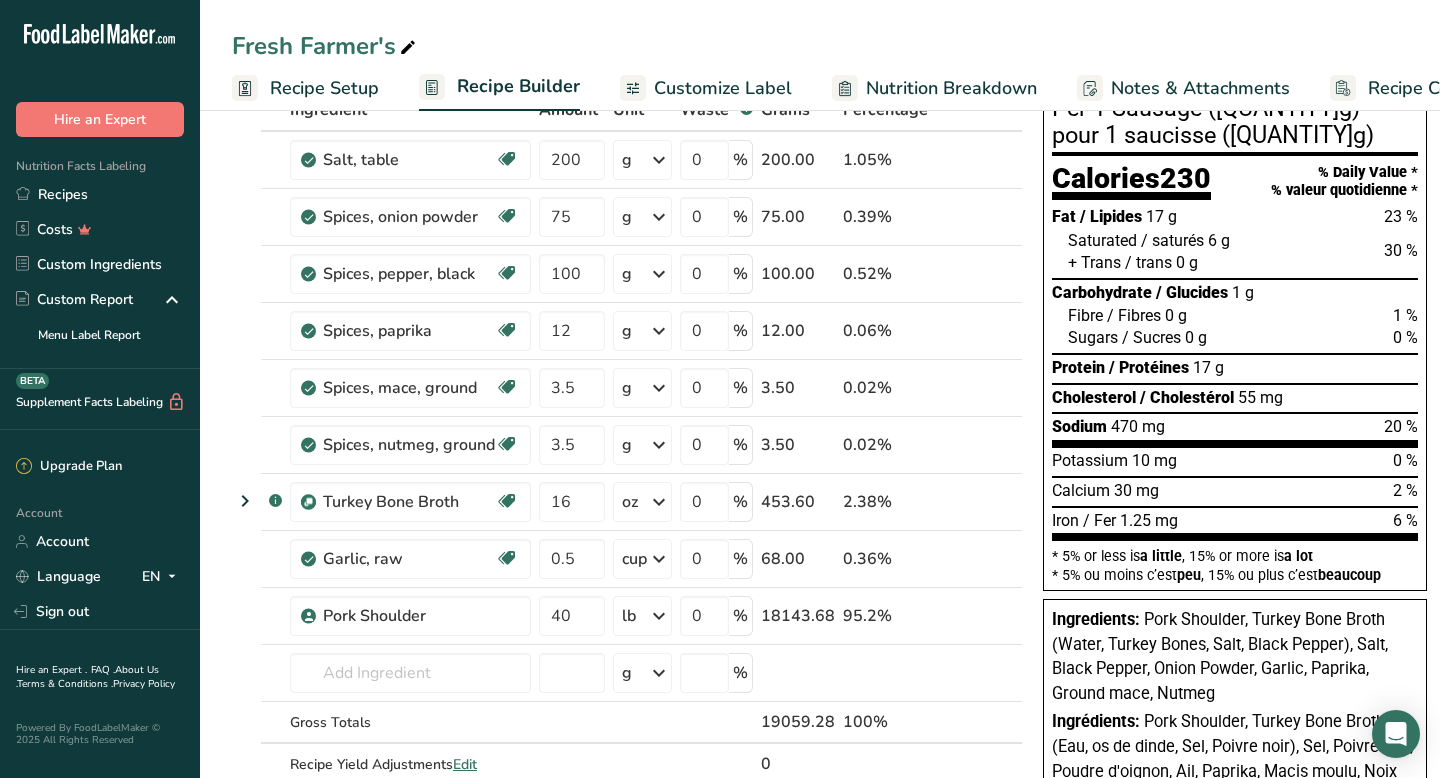 click on "Customize Label" at bounding box center (723, 88) 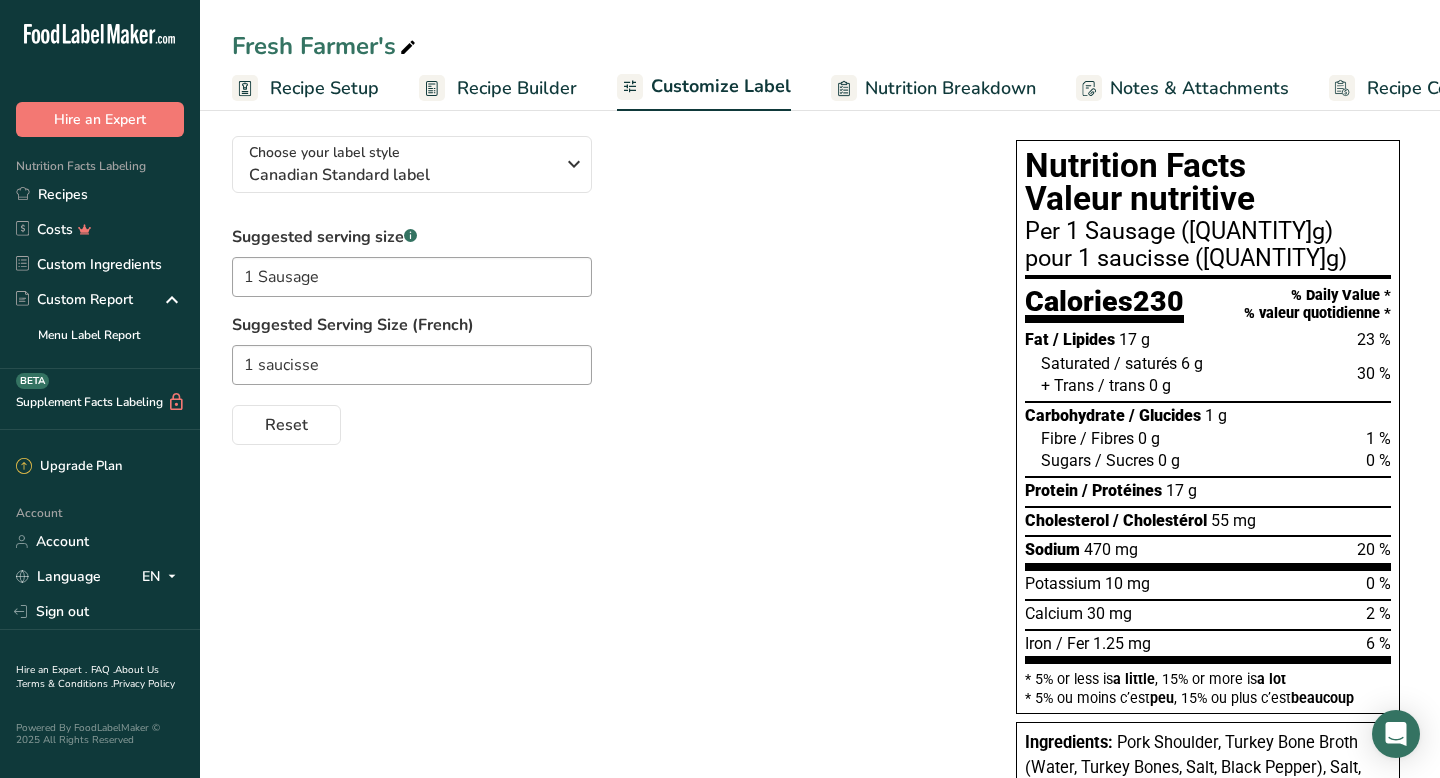 scroll, scrollTop: 0, scrollLeft: 100, axis: horizontal 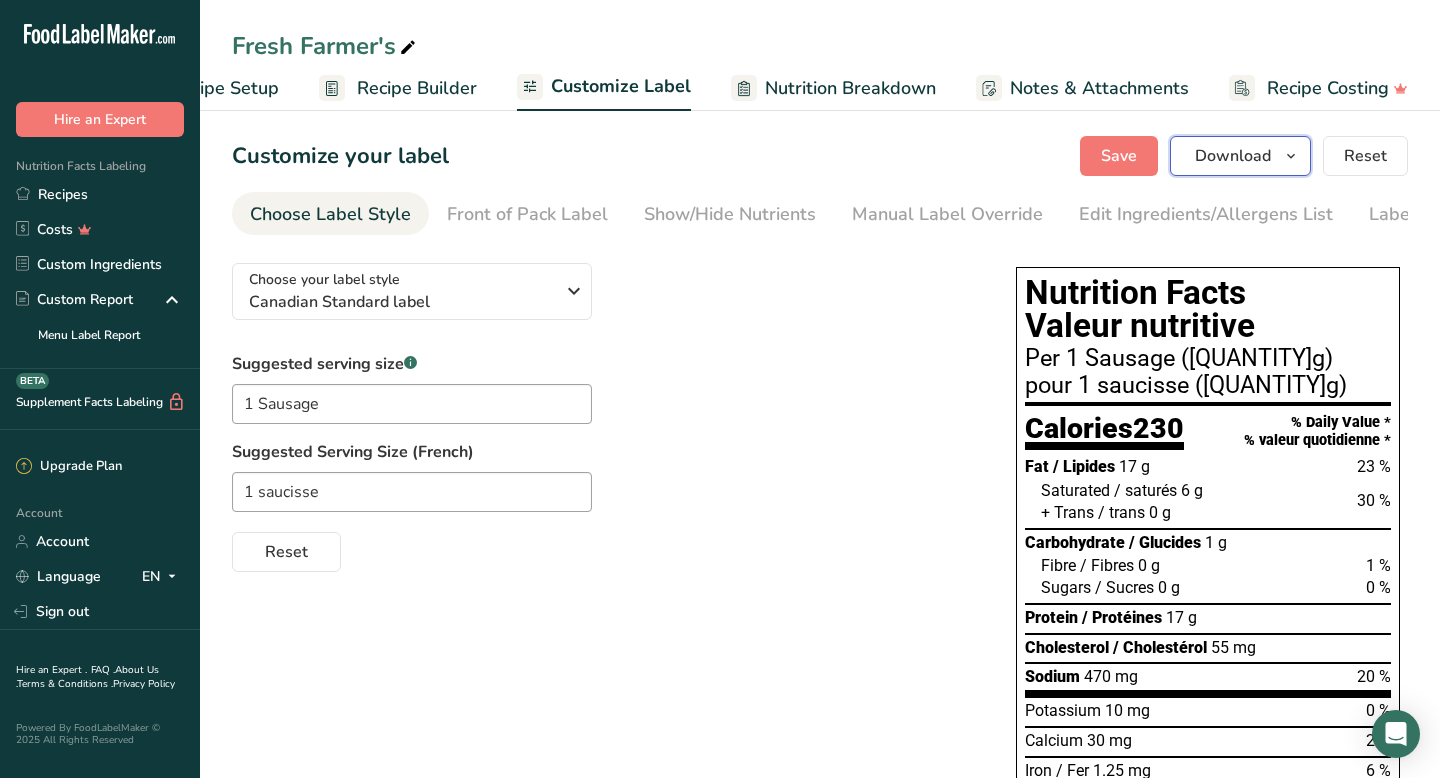 click on "Download" at bounding box center (1233, 156) 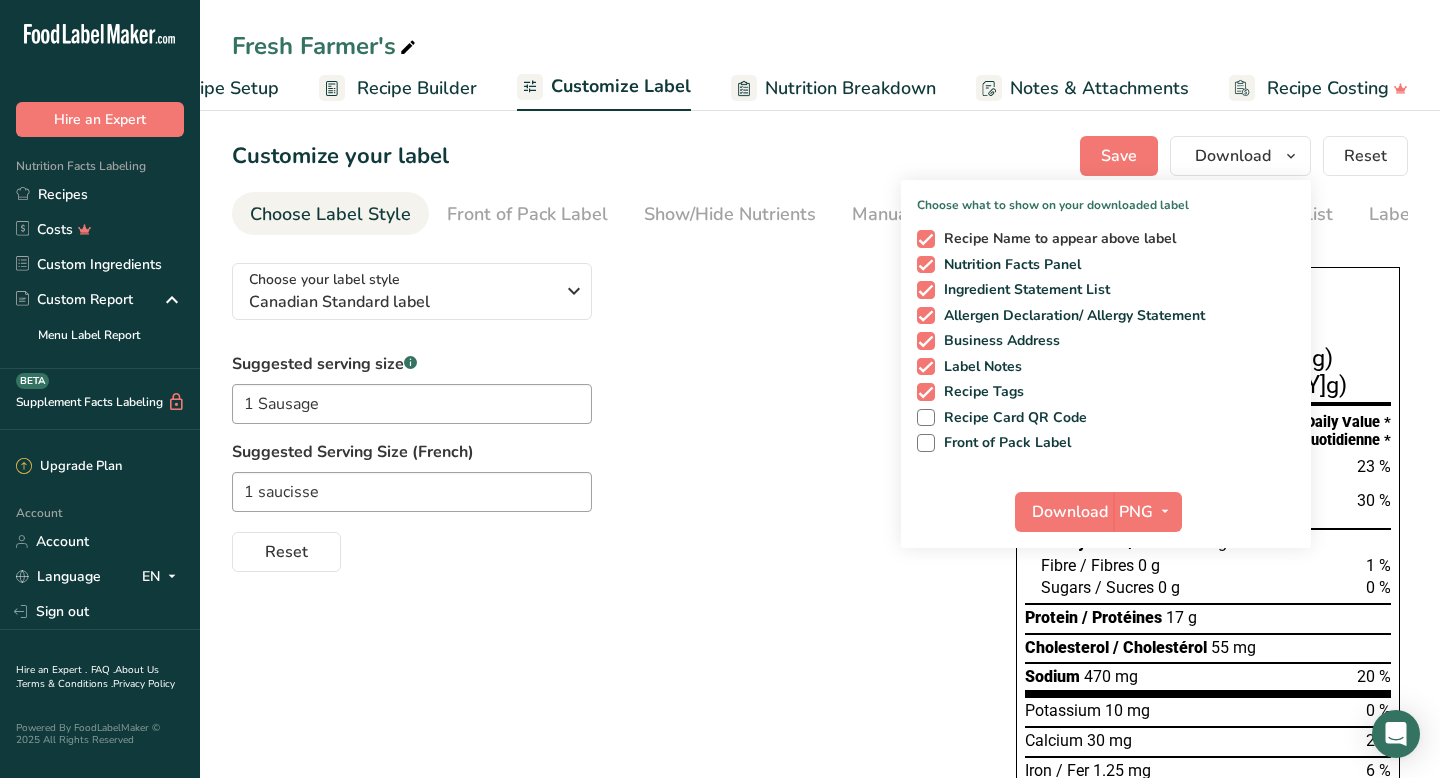 click at bounding box center [926, 239] 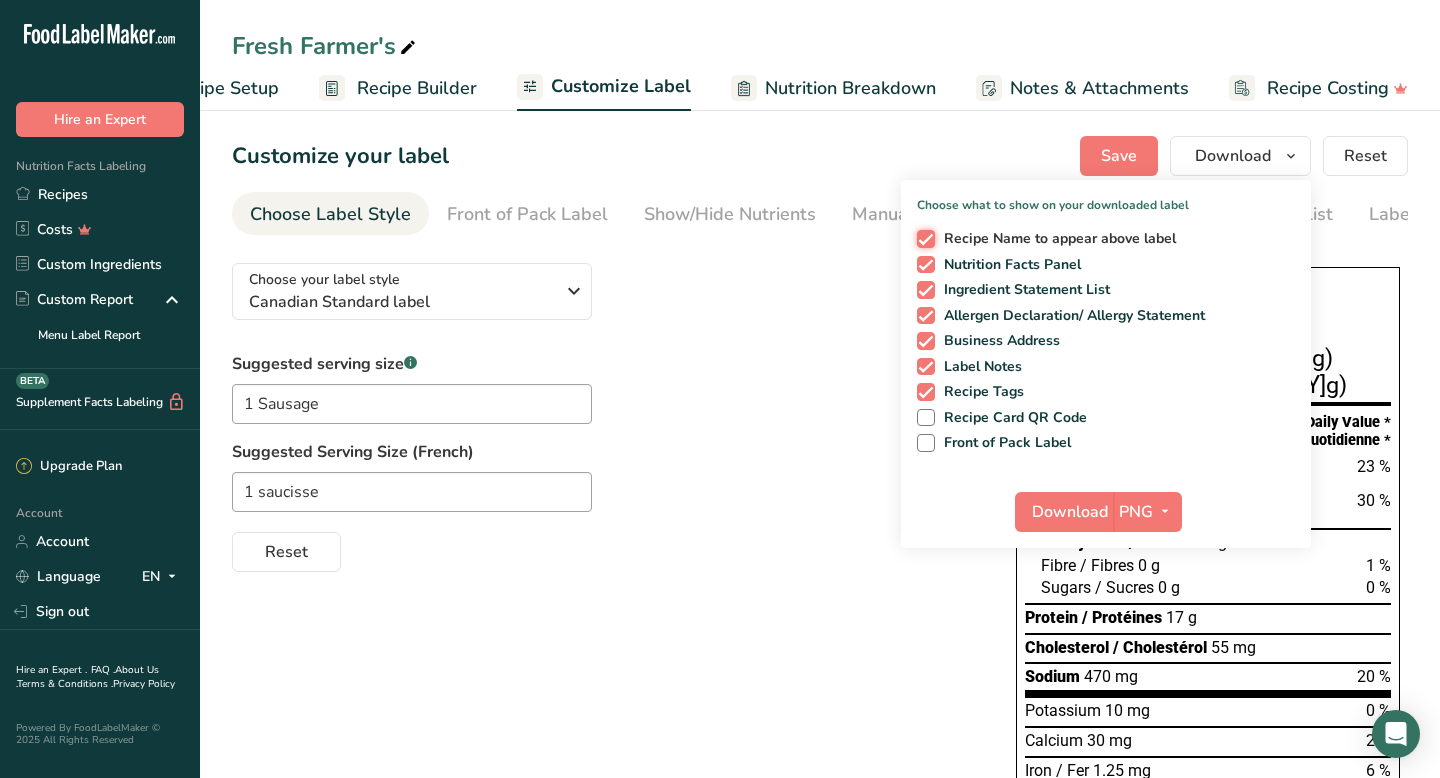 click on "Recipe Name to appear above label" at bounding box center (923, 238) 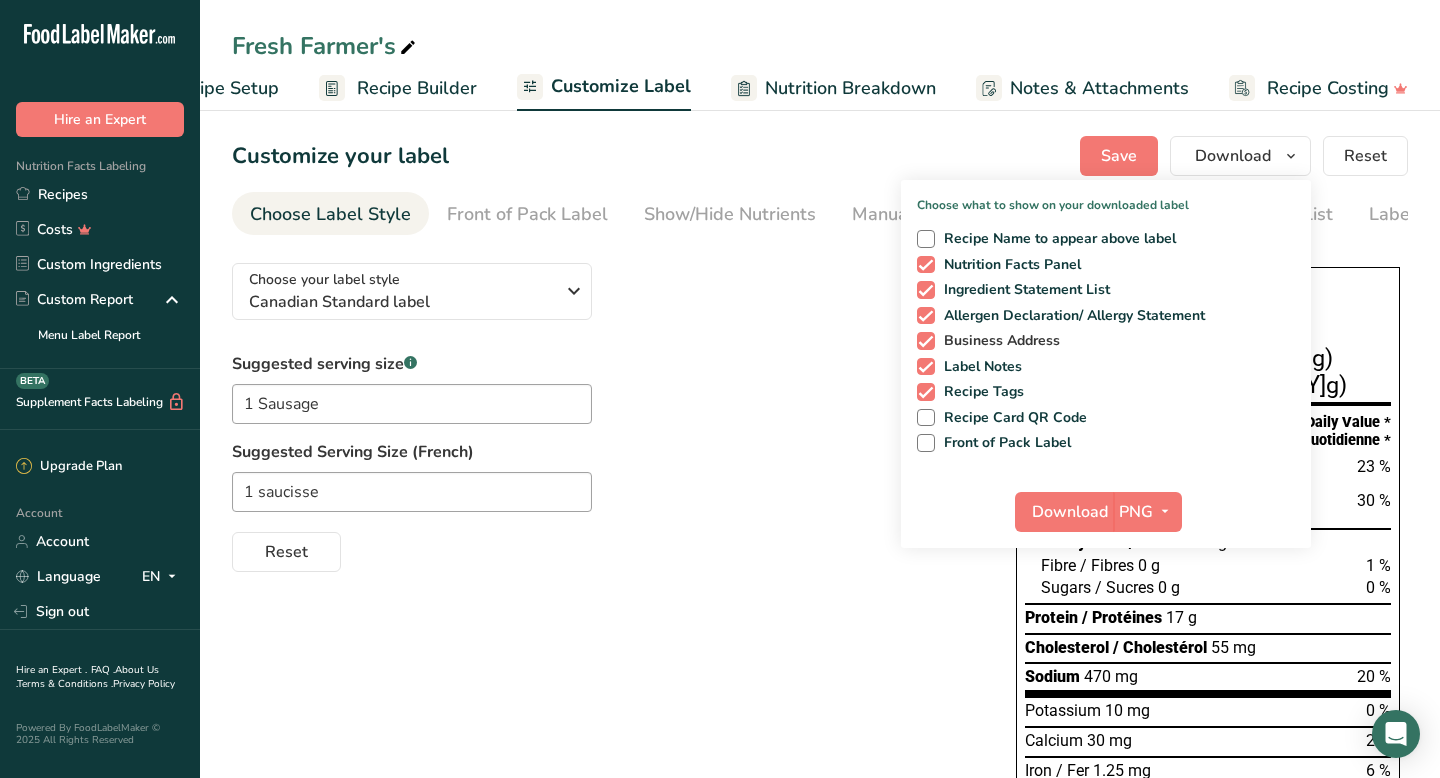 click at bounding box center (926, 341) 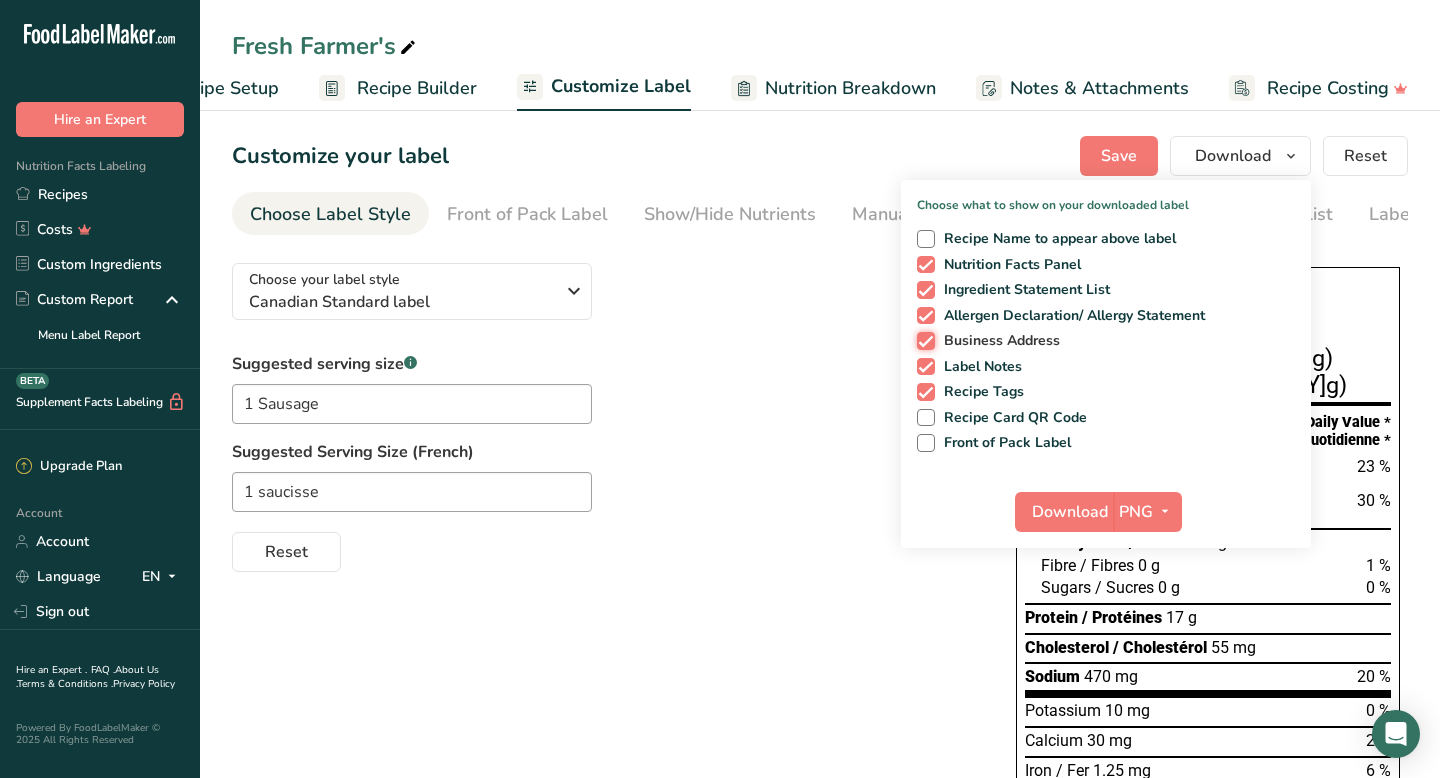 click on "Business Address" at bounding box center [923, 340] 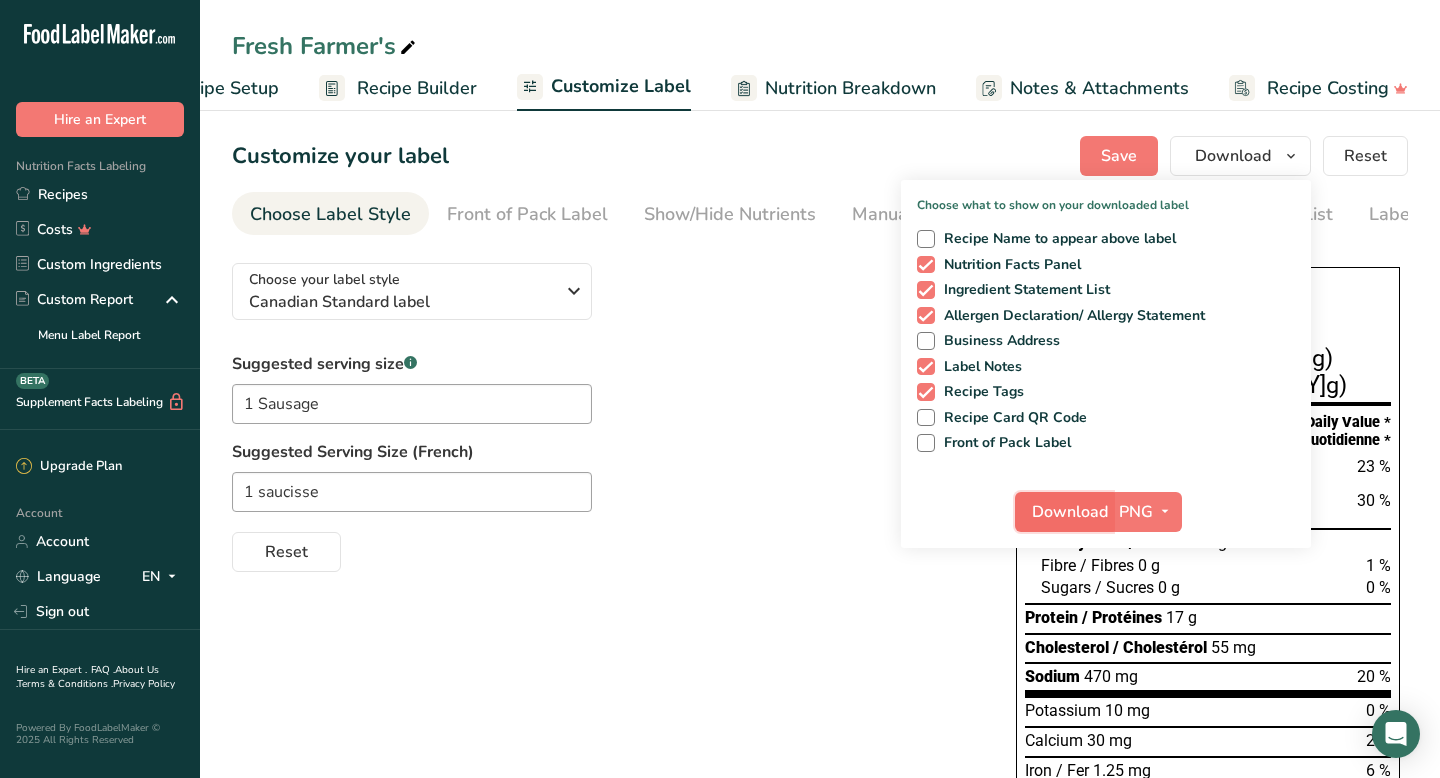 click on "Download" at bounding box center [1070, 512] 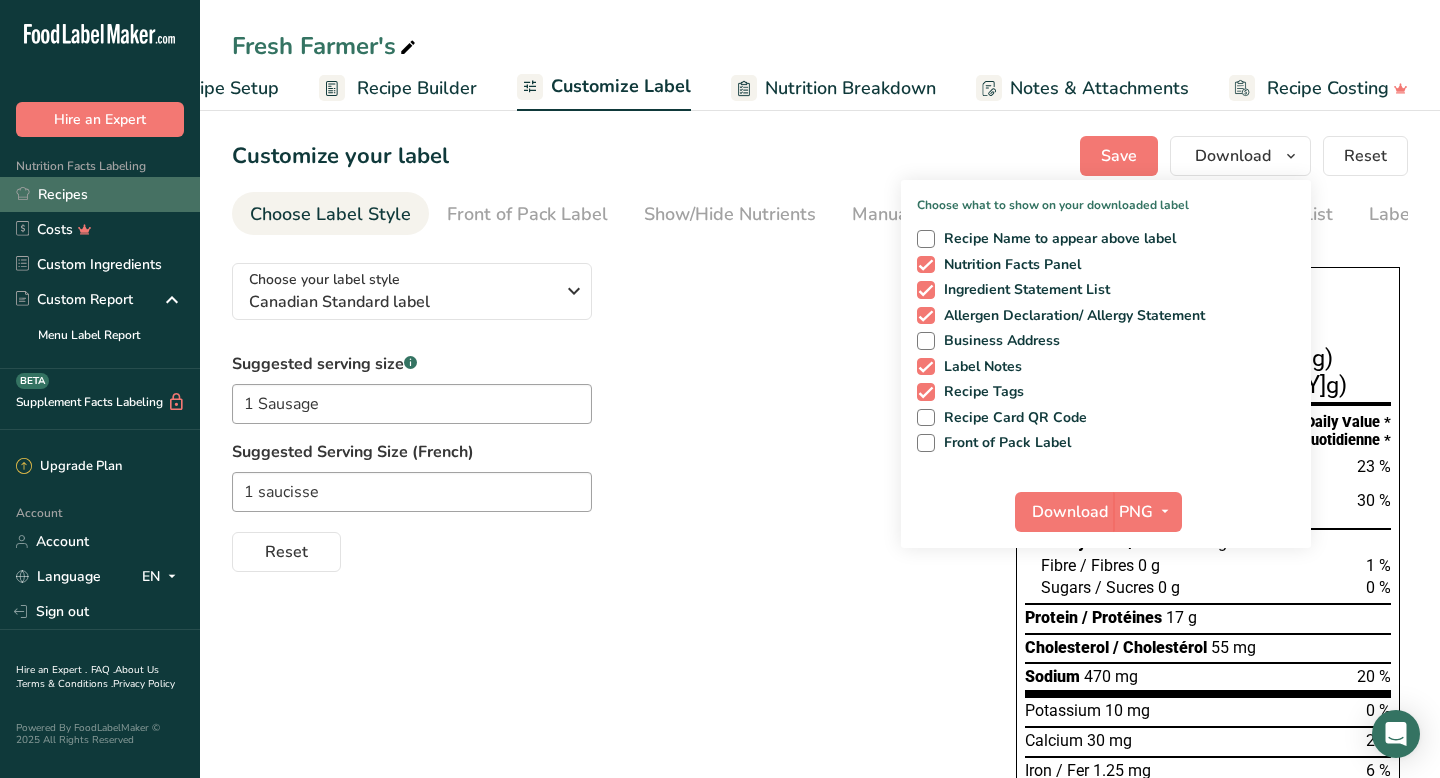 click on "Recipes" at bounding box center (100, 194) 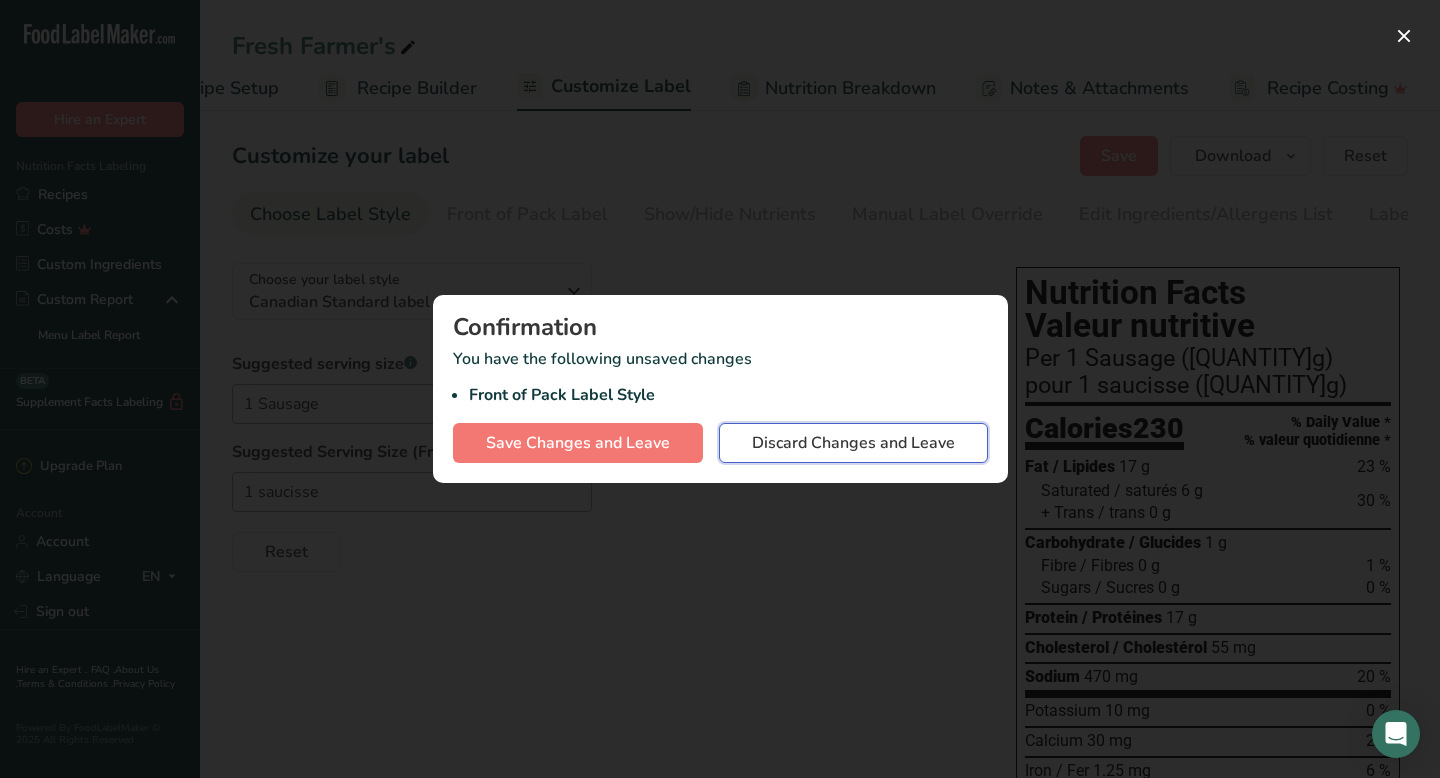 click on "Discard Changes and Leave" at bounding box center [853, 443] 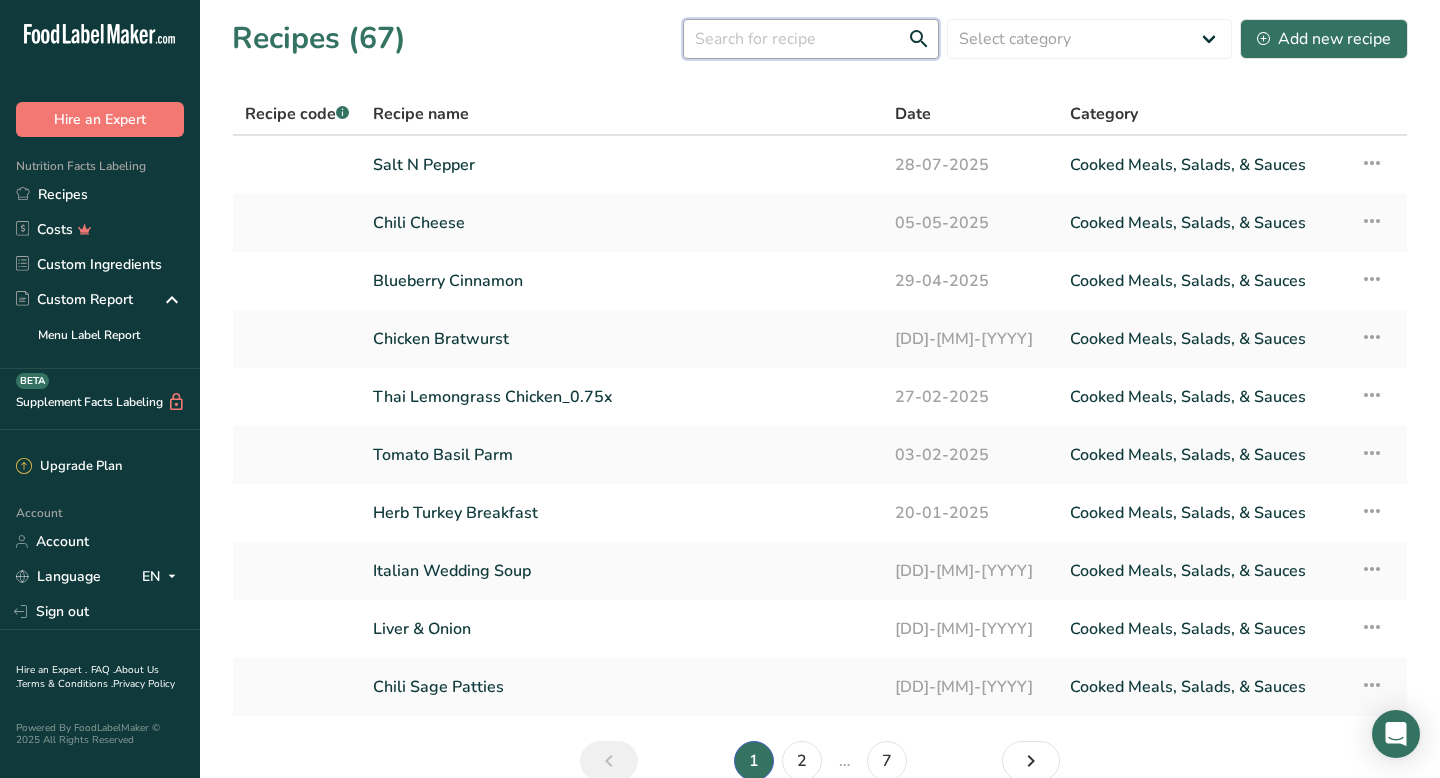 click at bounding box center [811, 39] 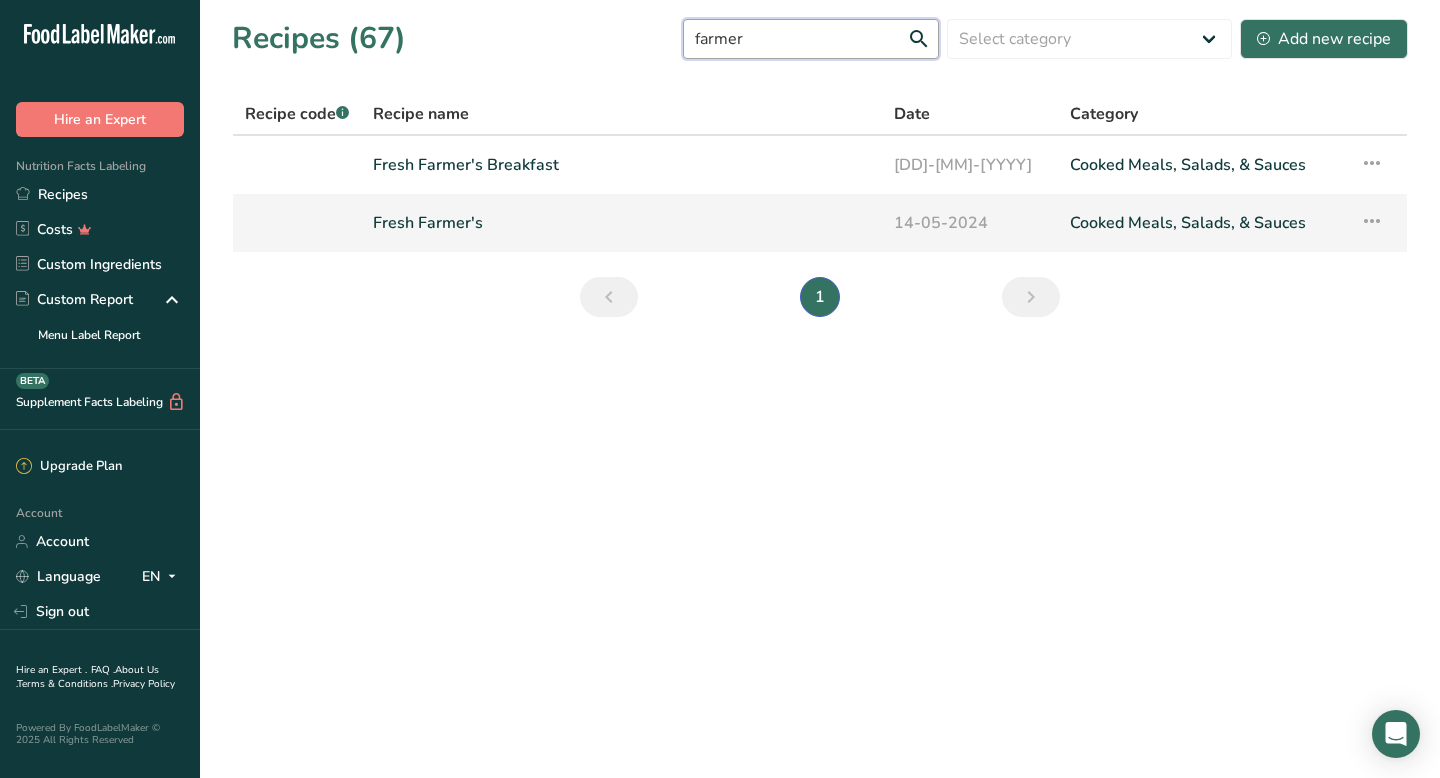 type on "farmer" 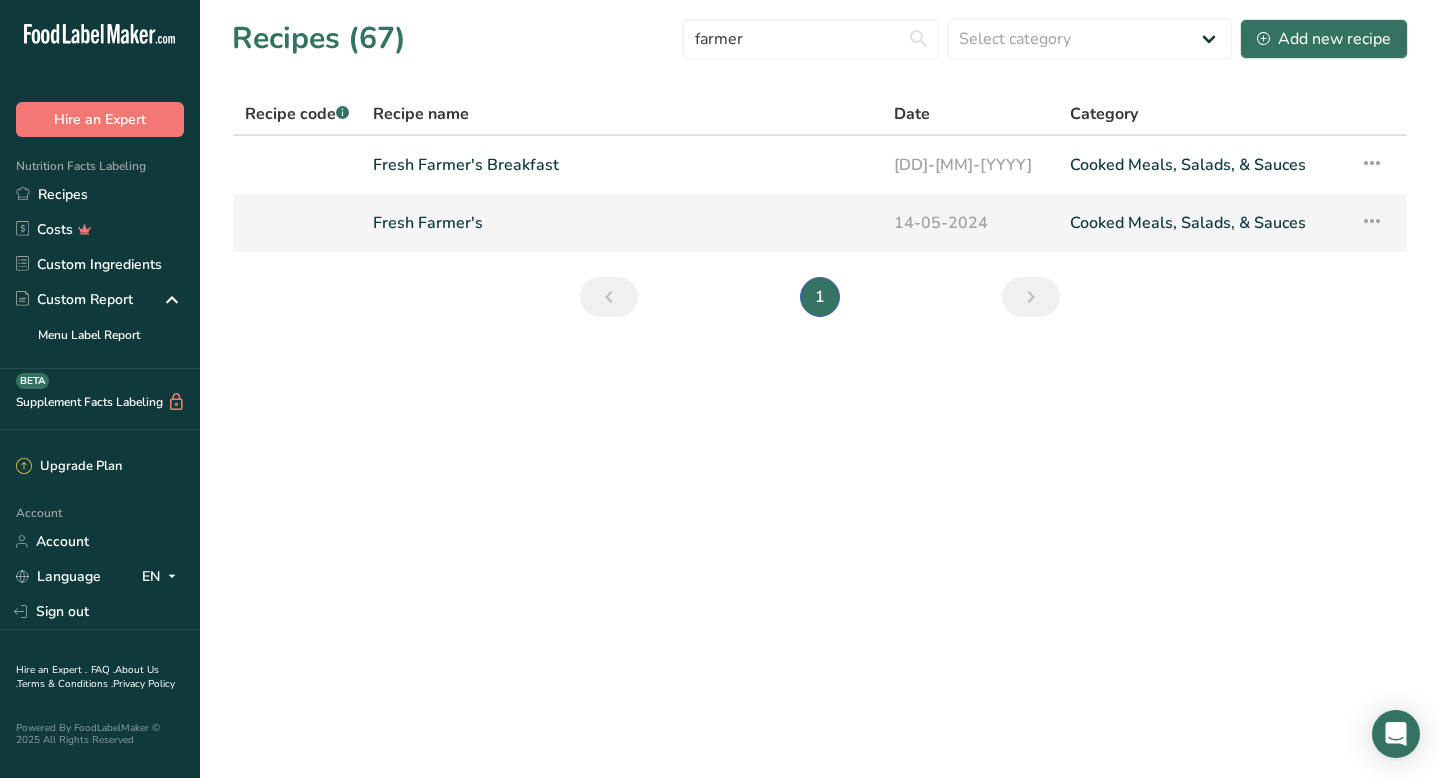 click on "Fresh Farmer's" at bounding box center (621, 223) 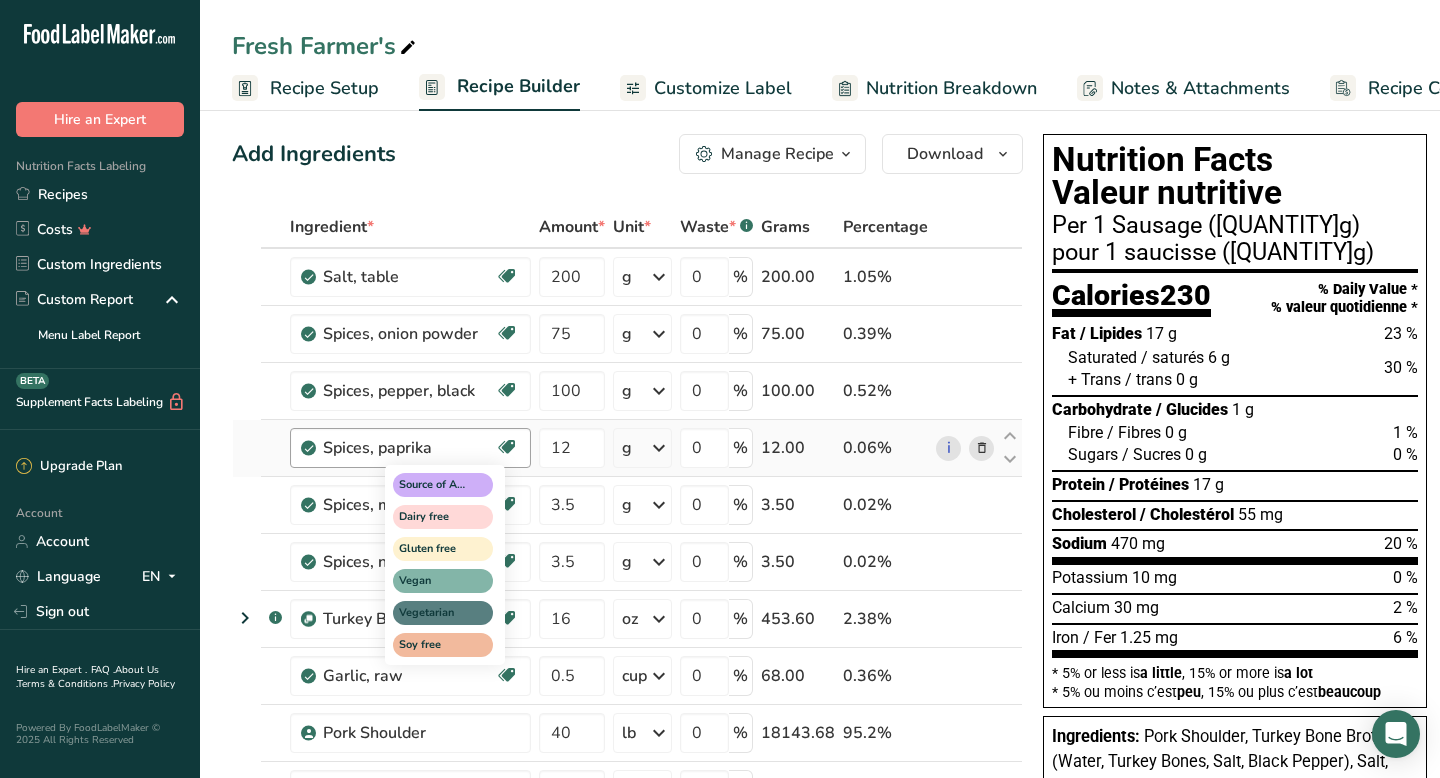 scroll, scrollTop: 0, scrollLeft: 0, axis: both 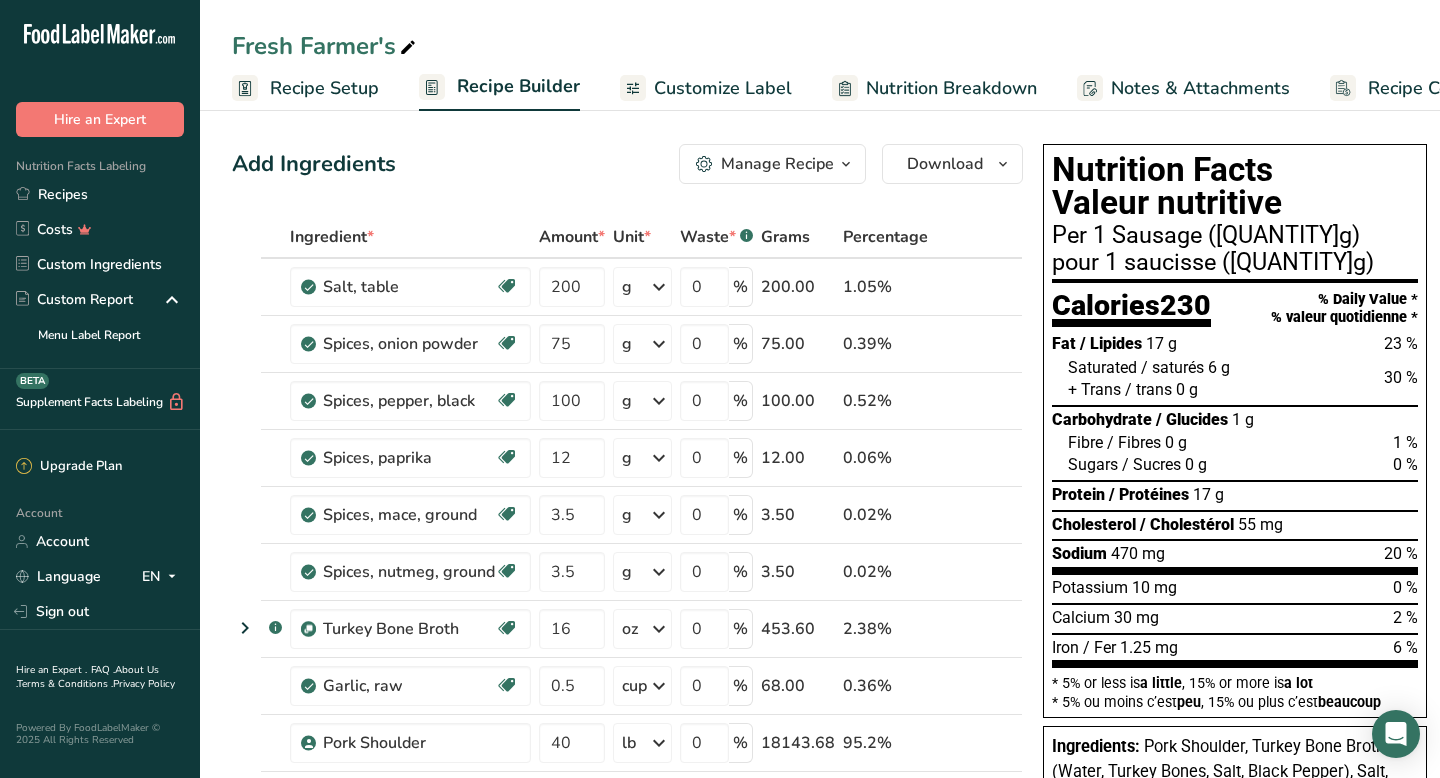 click on "Manage Recipe" at bounding box center [777, 164] 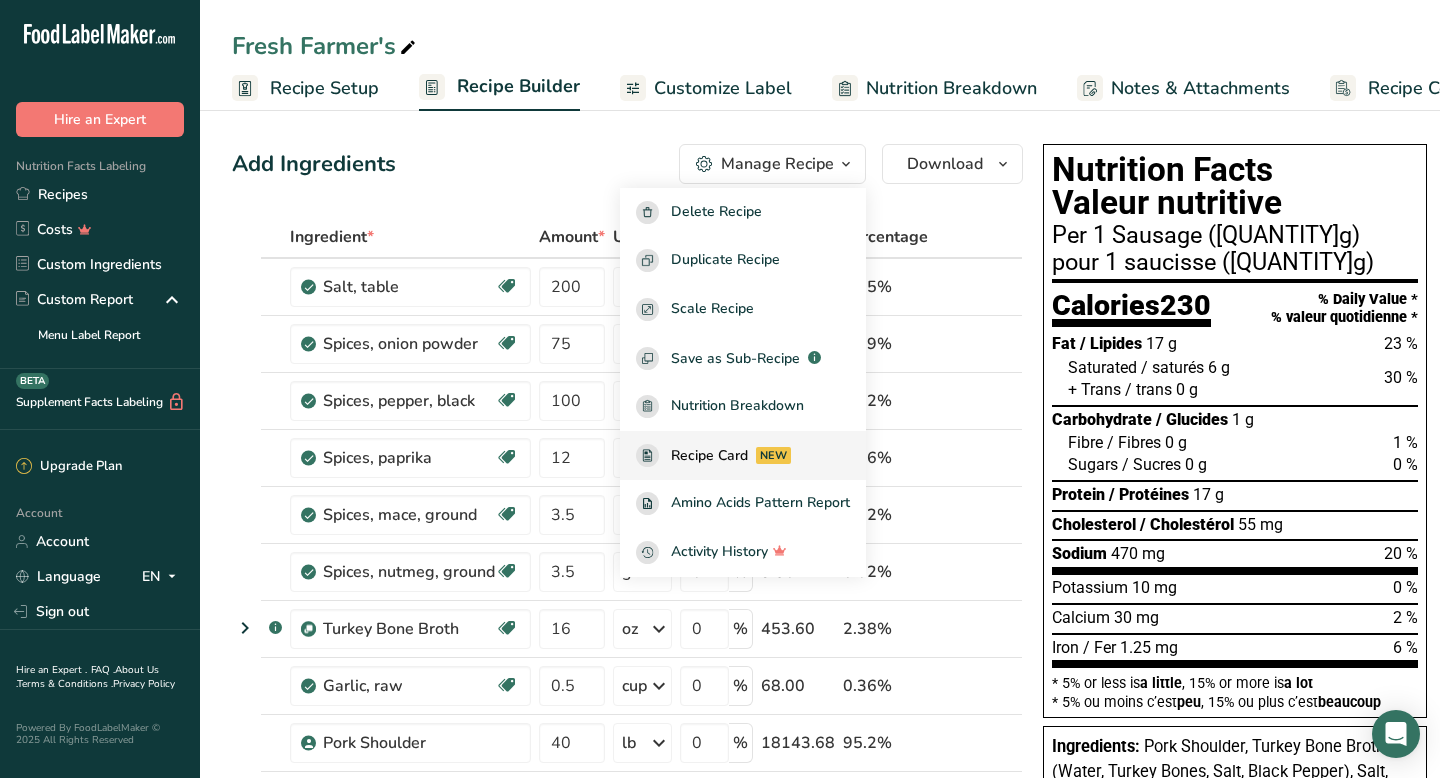 click on "Recipe Card" at bounding box center [709, 455] 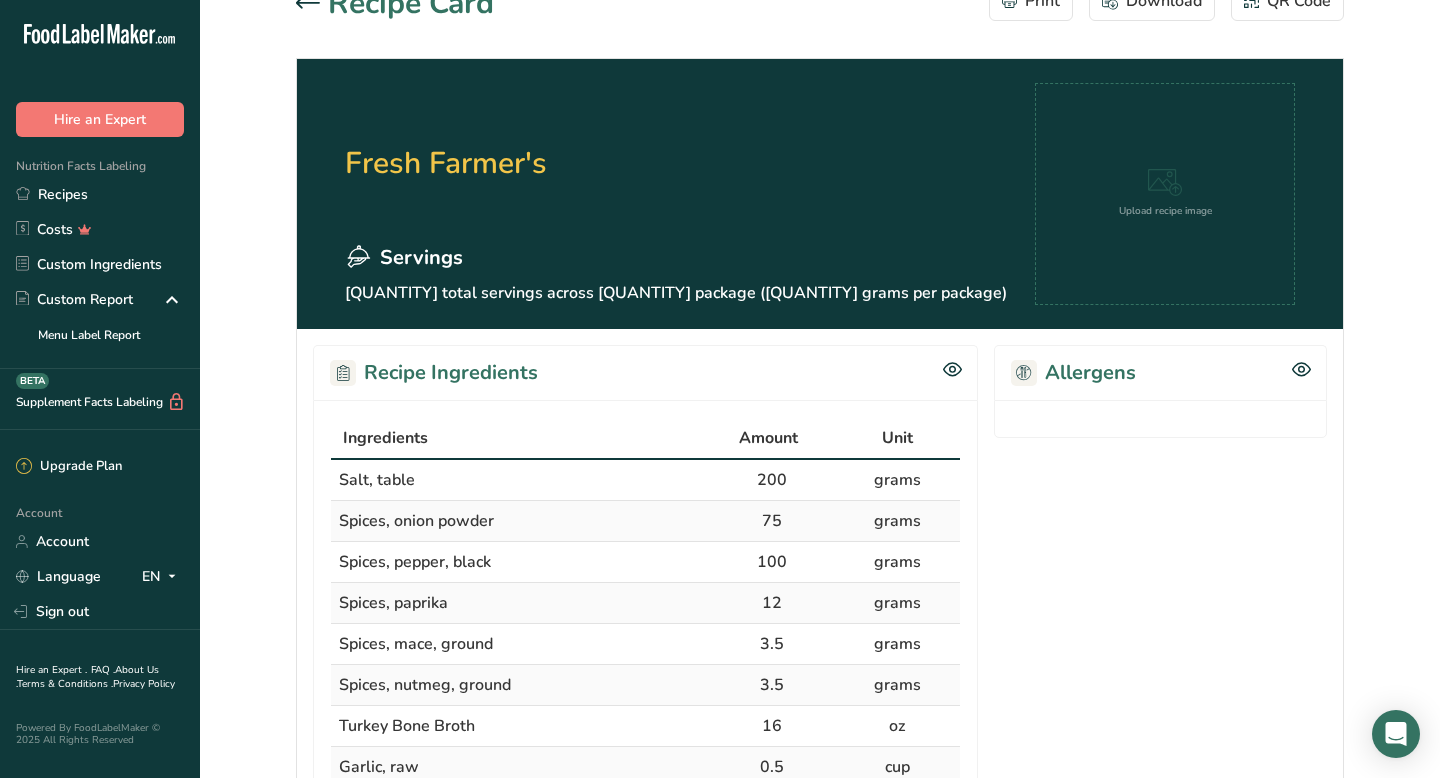 scroll, scrollTop: 0, scrollLeft: 0, axis: both 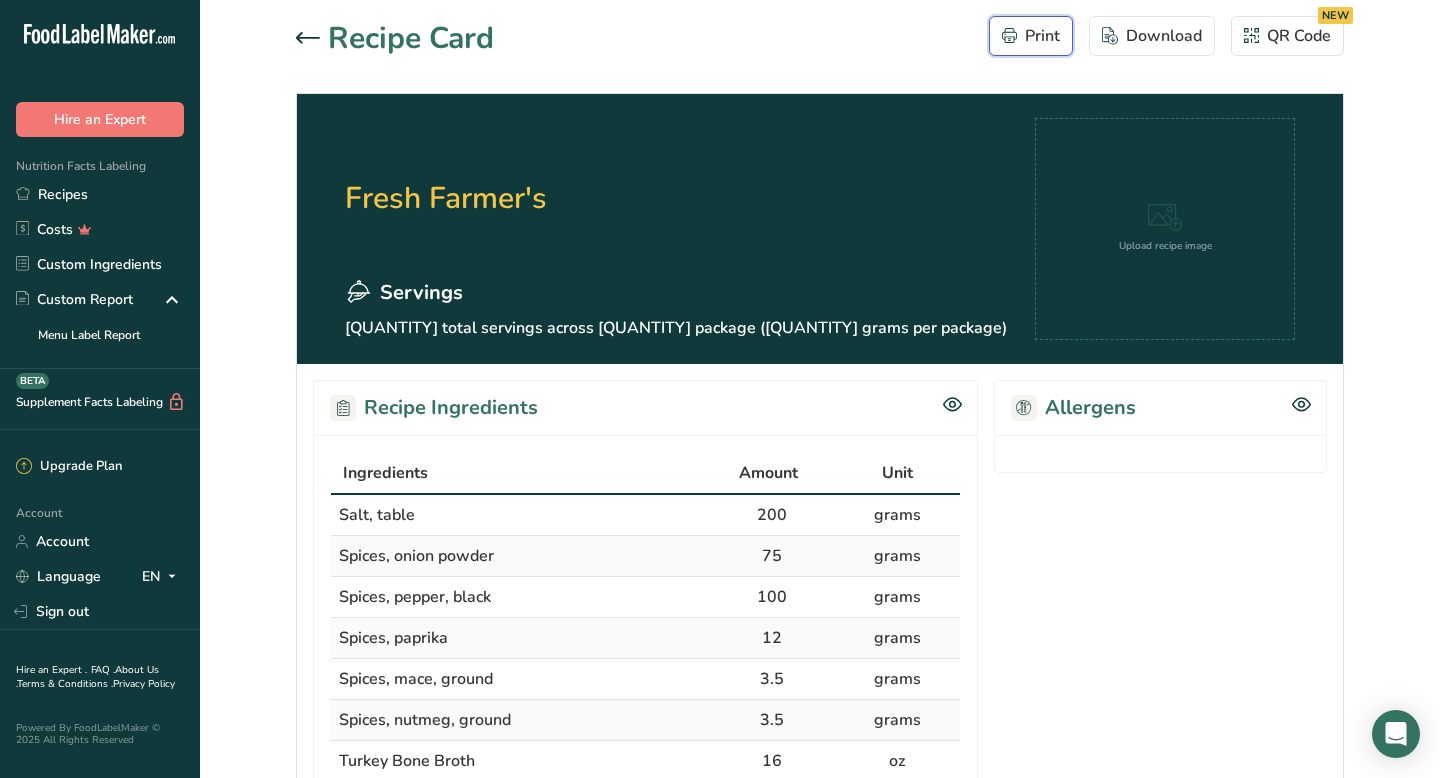 click on "Print" at bounding box center (1031, 36) 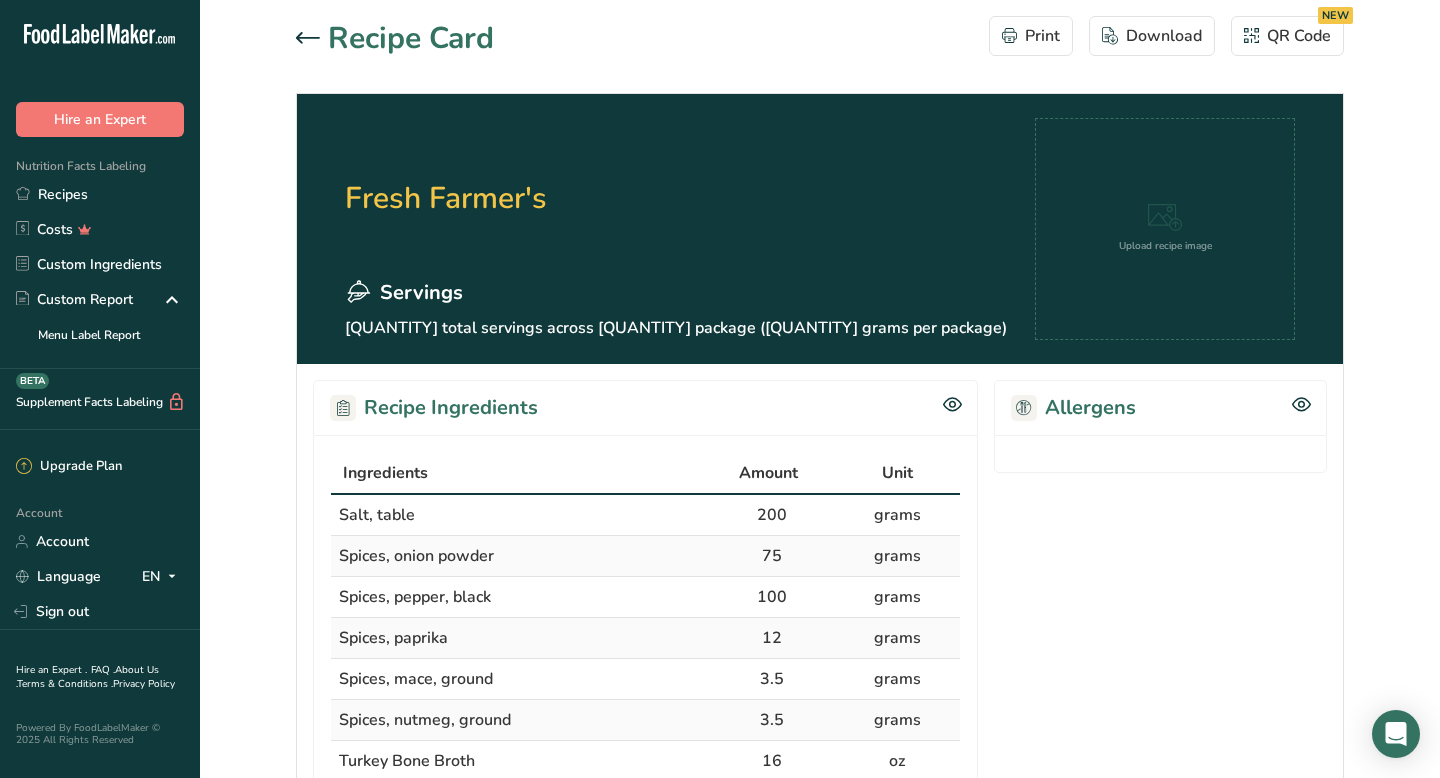 click 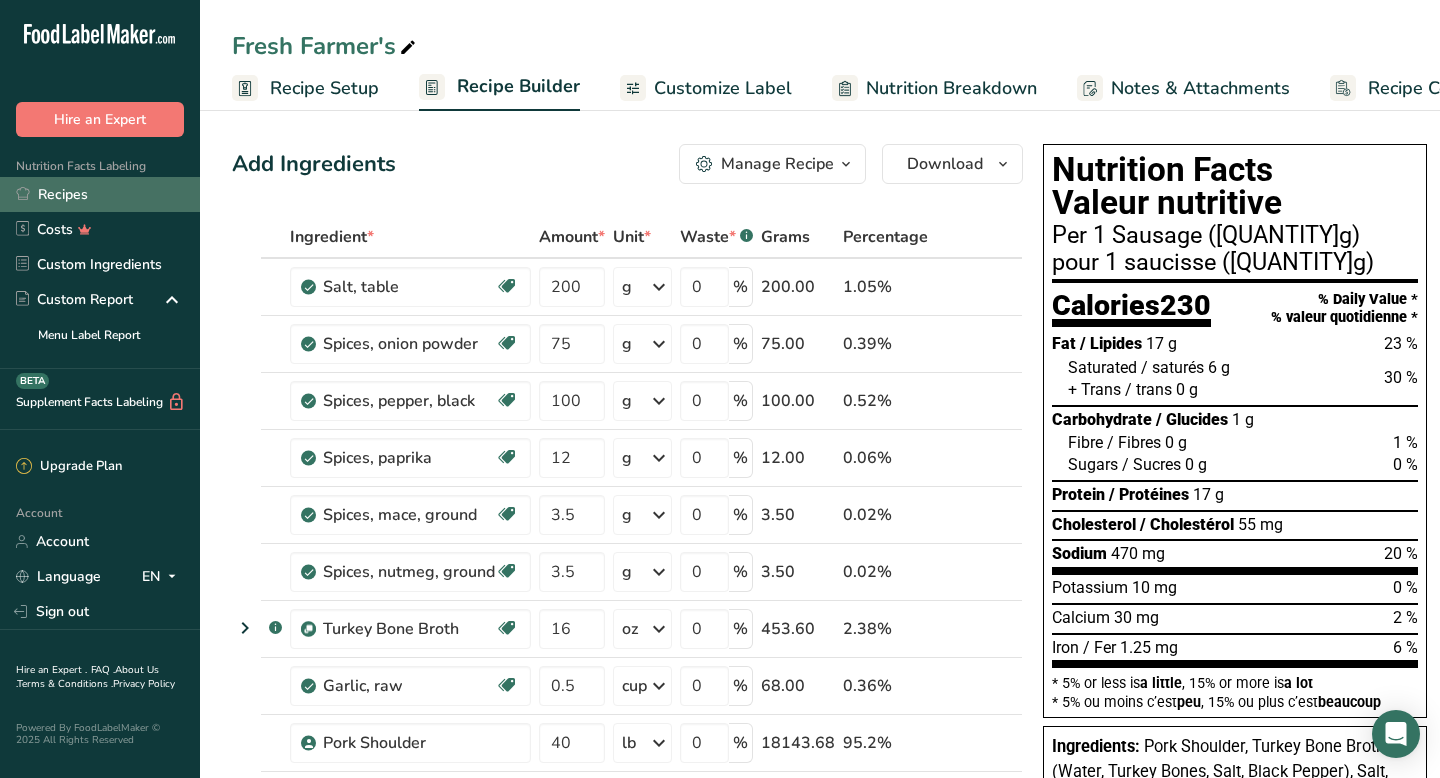 click on "Recipes" at bounding box center [100, 194] 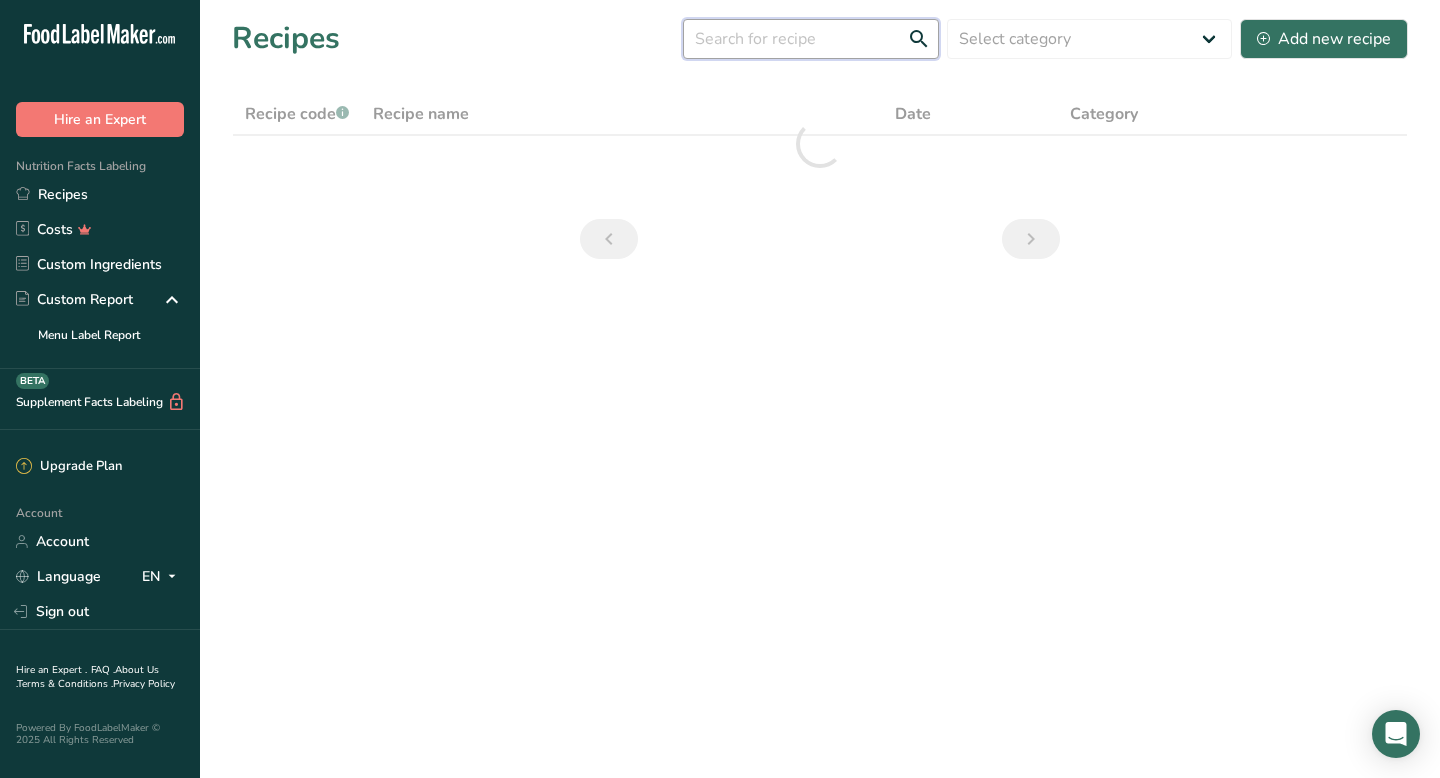 click at bounding box center [811, 39] 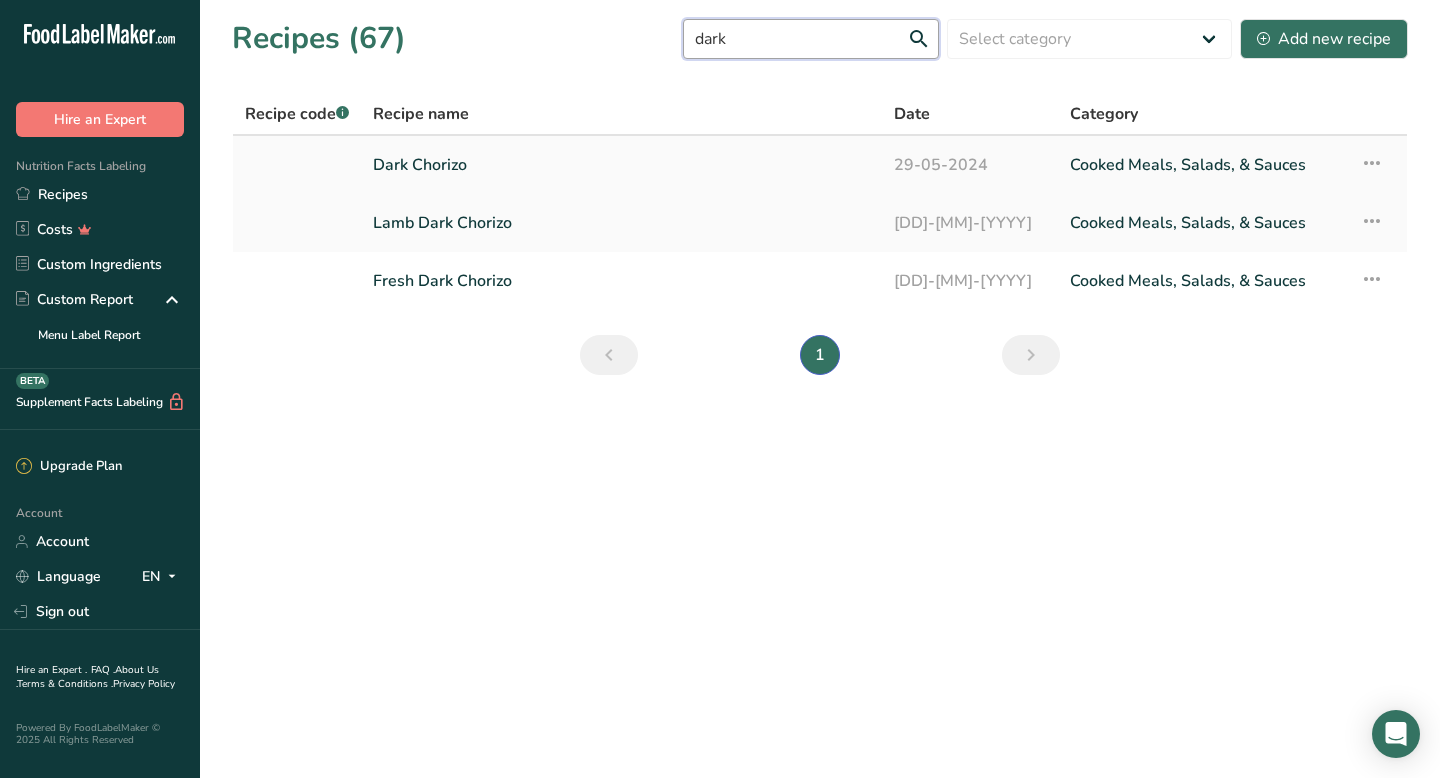type on "dark" 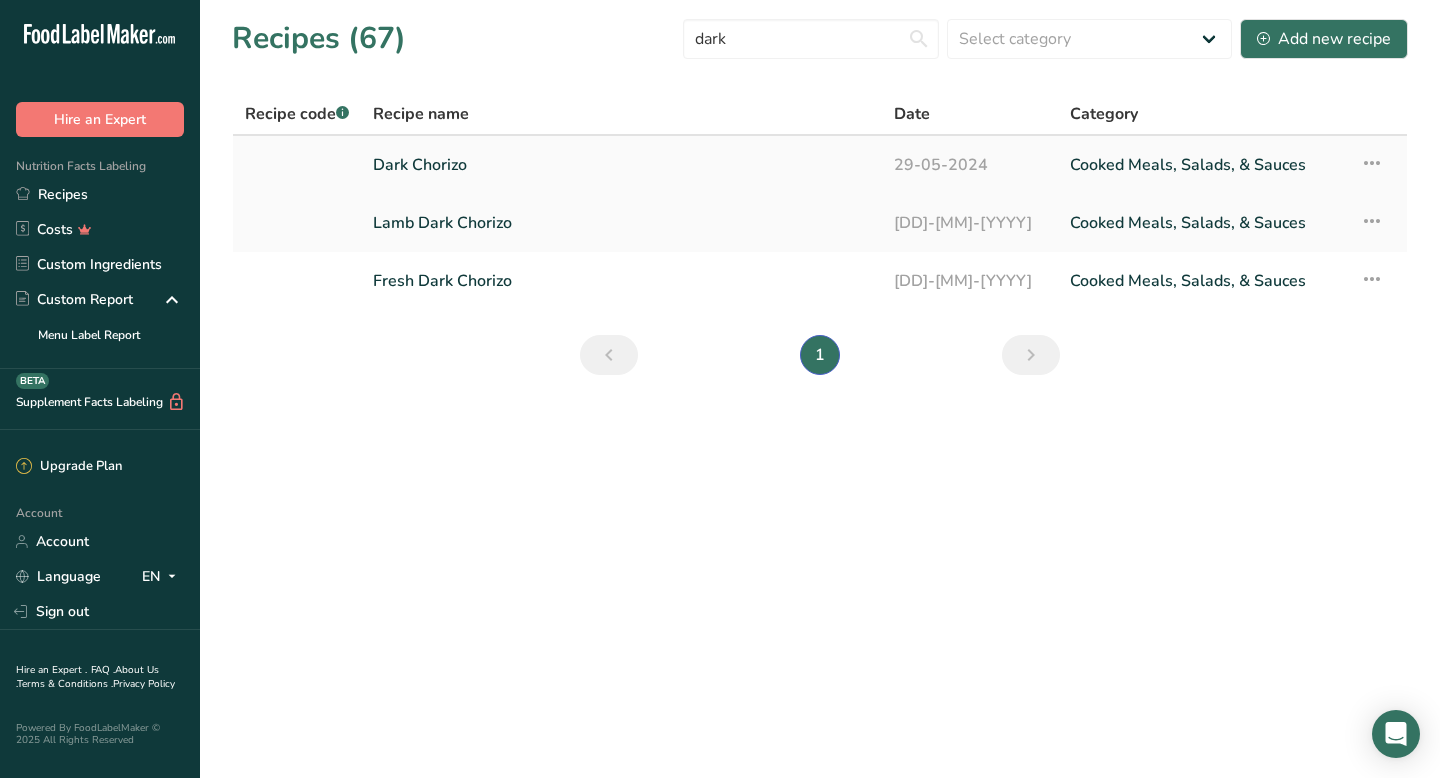click on "Dark Chorizo" at bounding box center (621, 165) 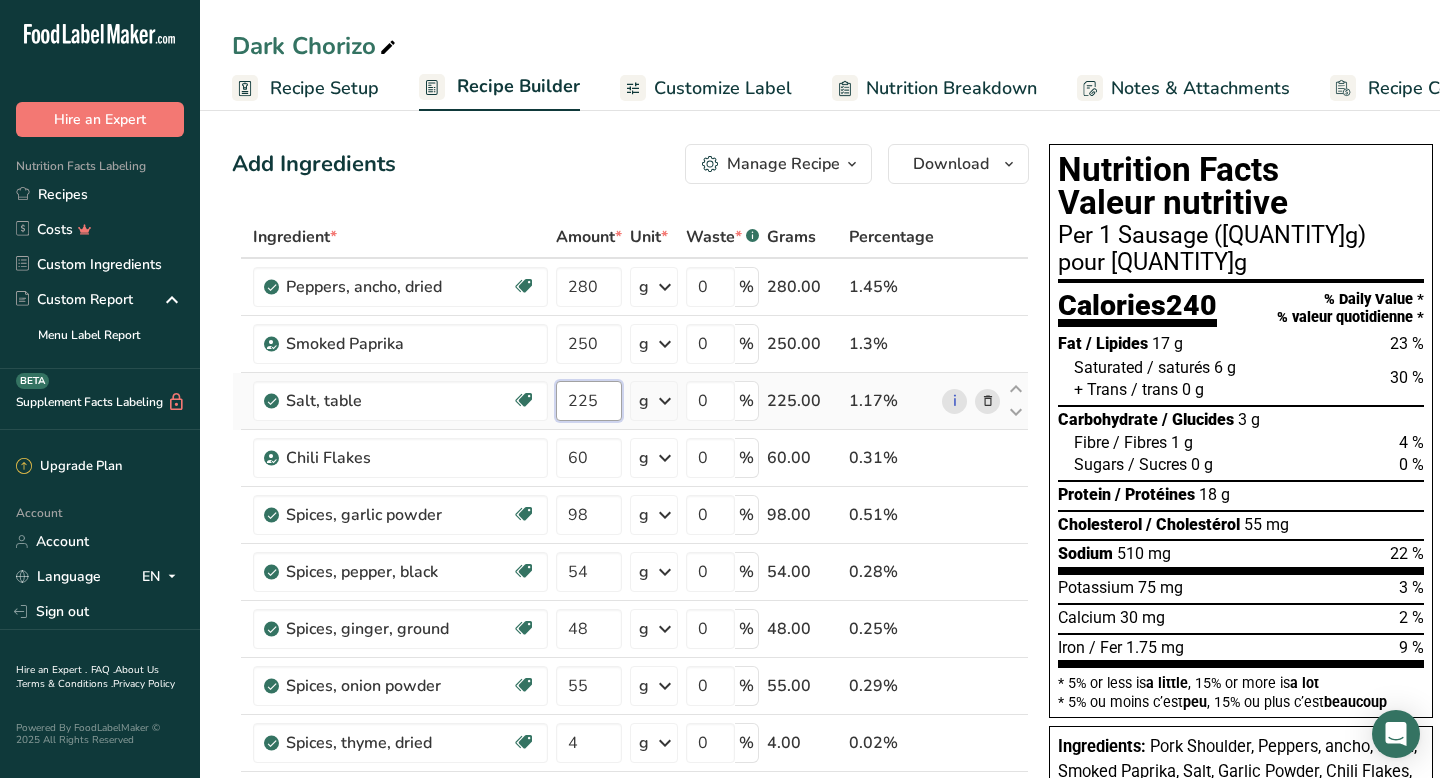 click on "225" at bounding box center (589, 401) 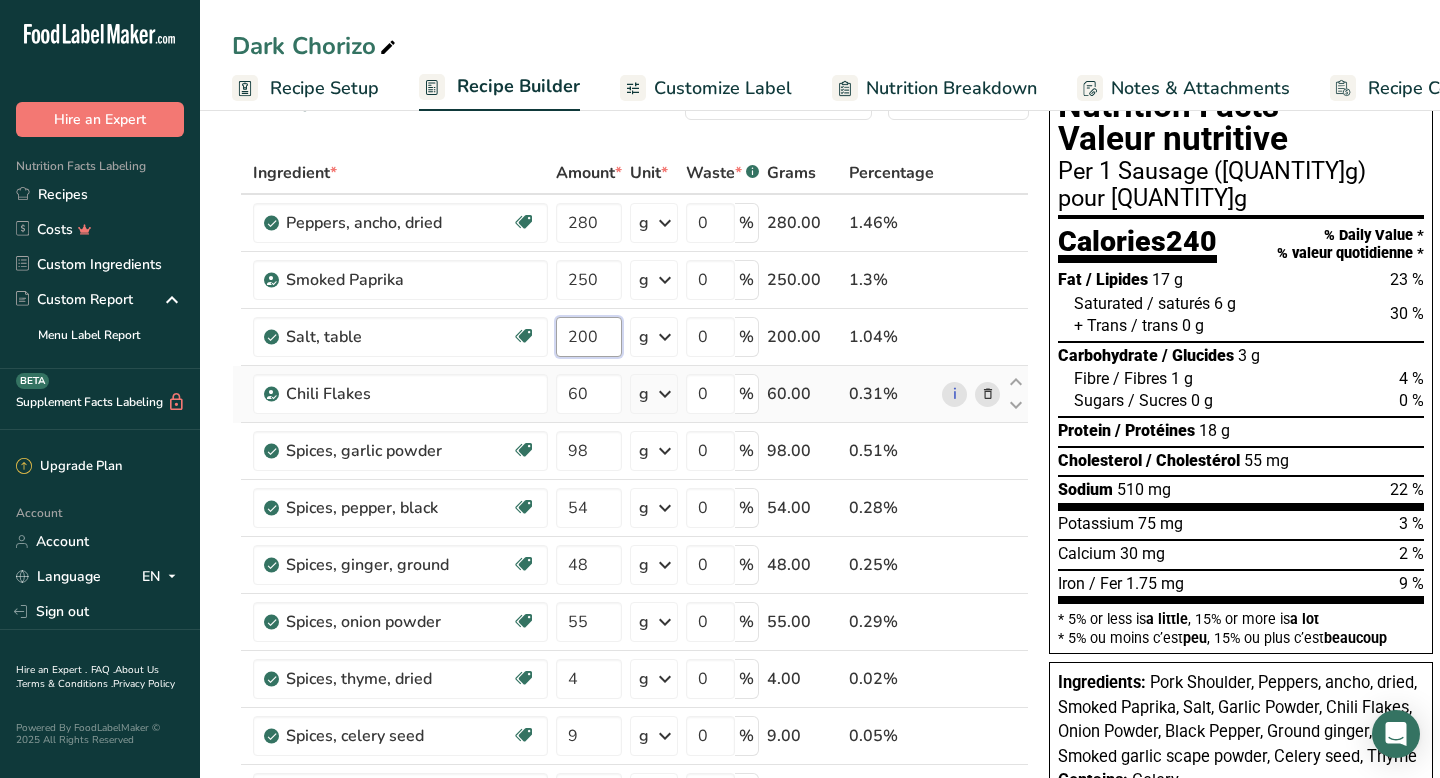 scroll, scrollTop: 0, scrollLeft: 0, axis: both 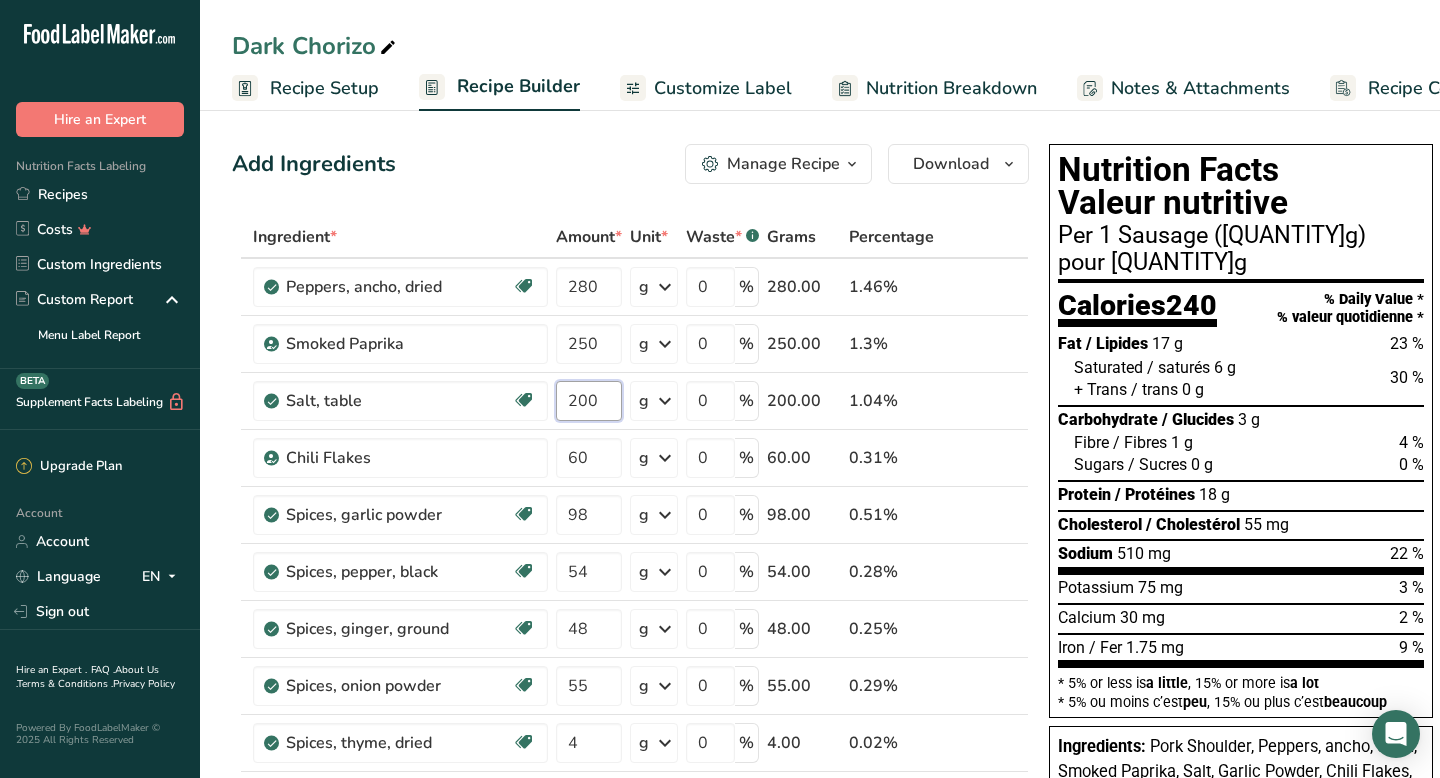 type on "200" 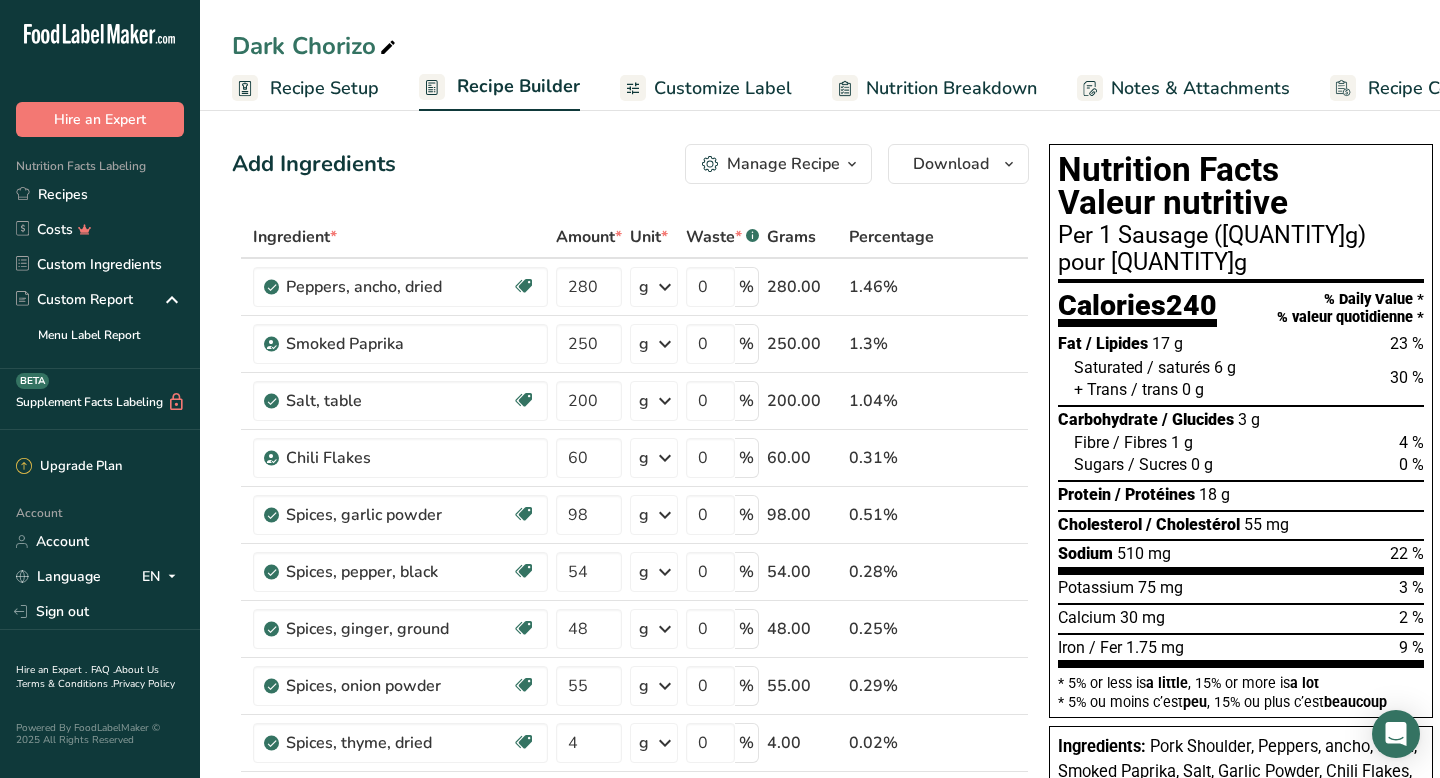 click on "Customize Label" at bounding box center [723, 88] 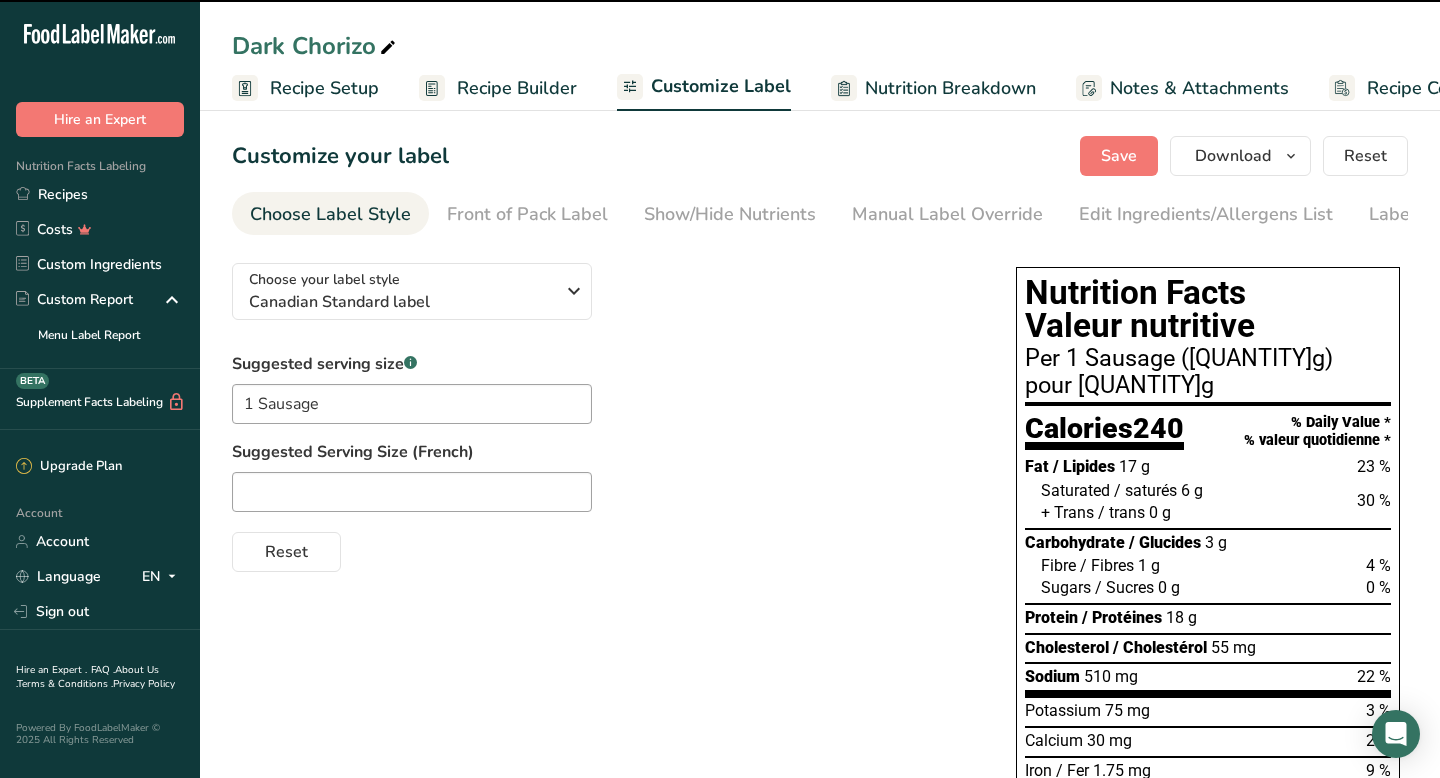 scroll, scrollTop: 0, scrollLeft: 100, axis: horizontal 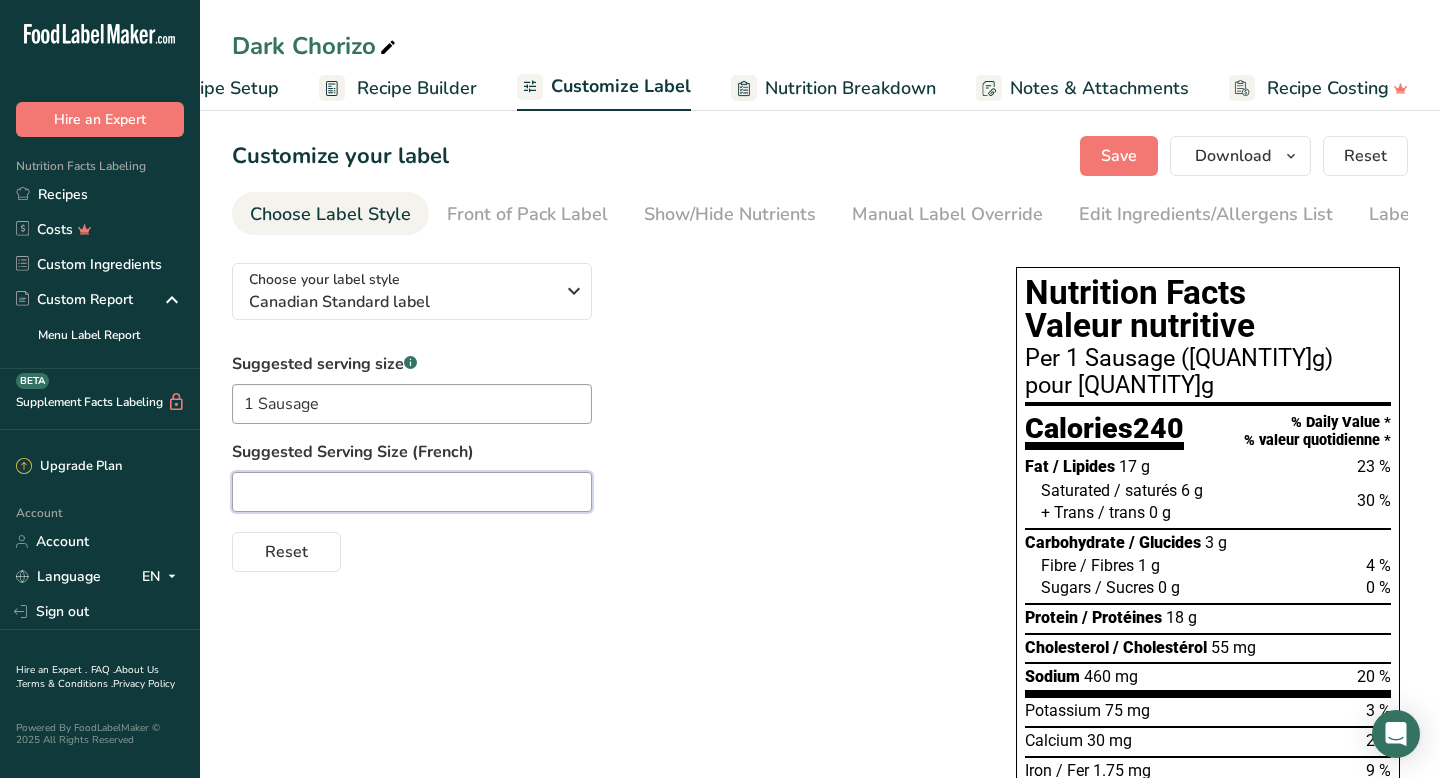 click at bounding box center (412, 492) 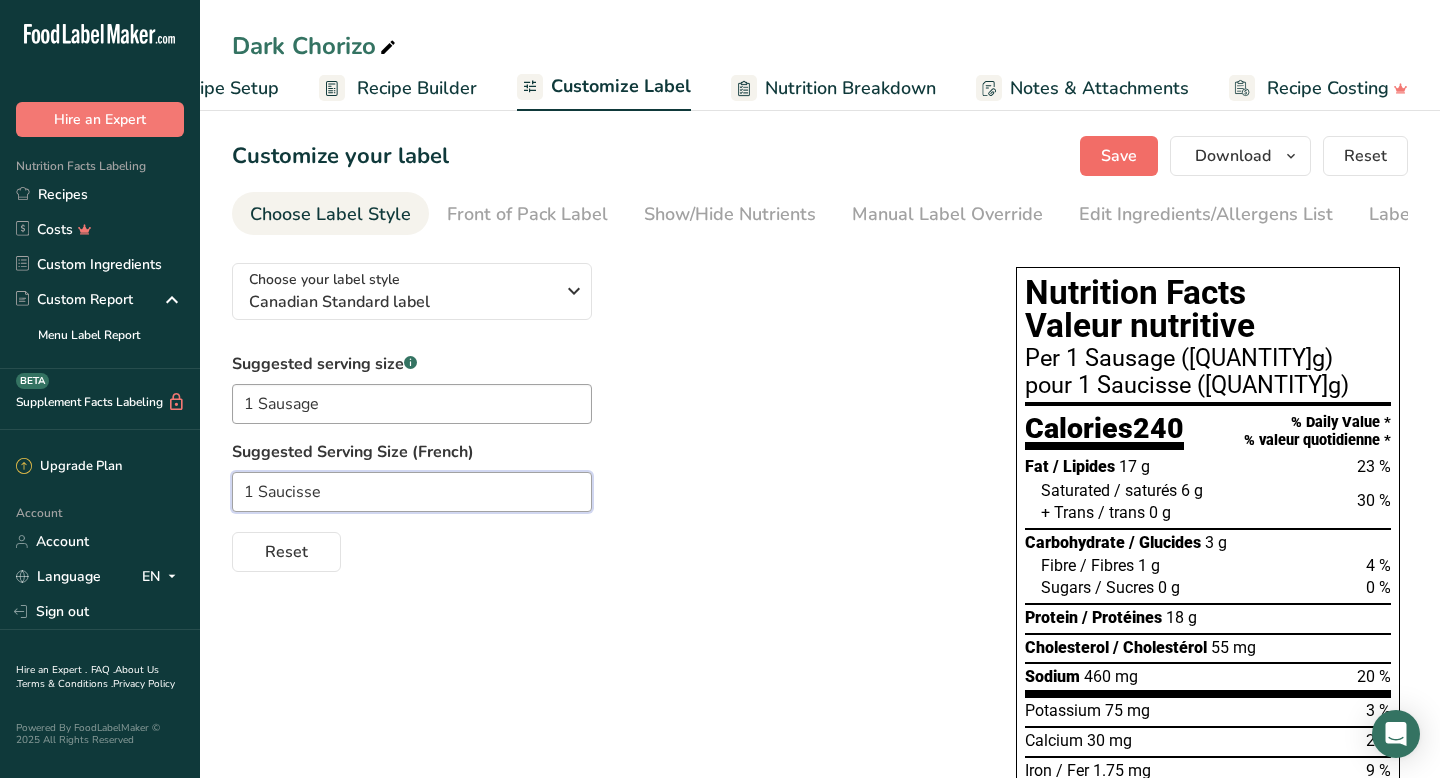type on "1 Saucisse" 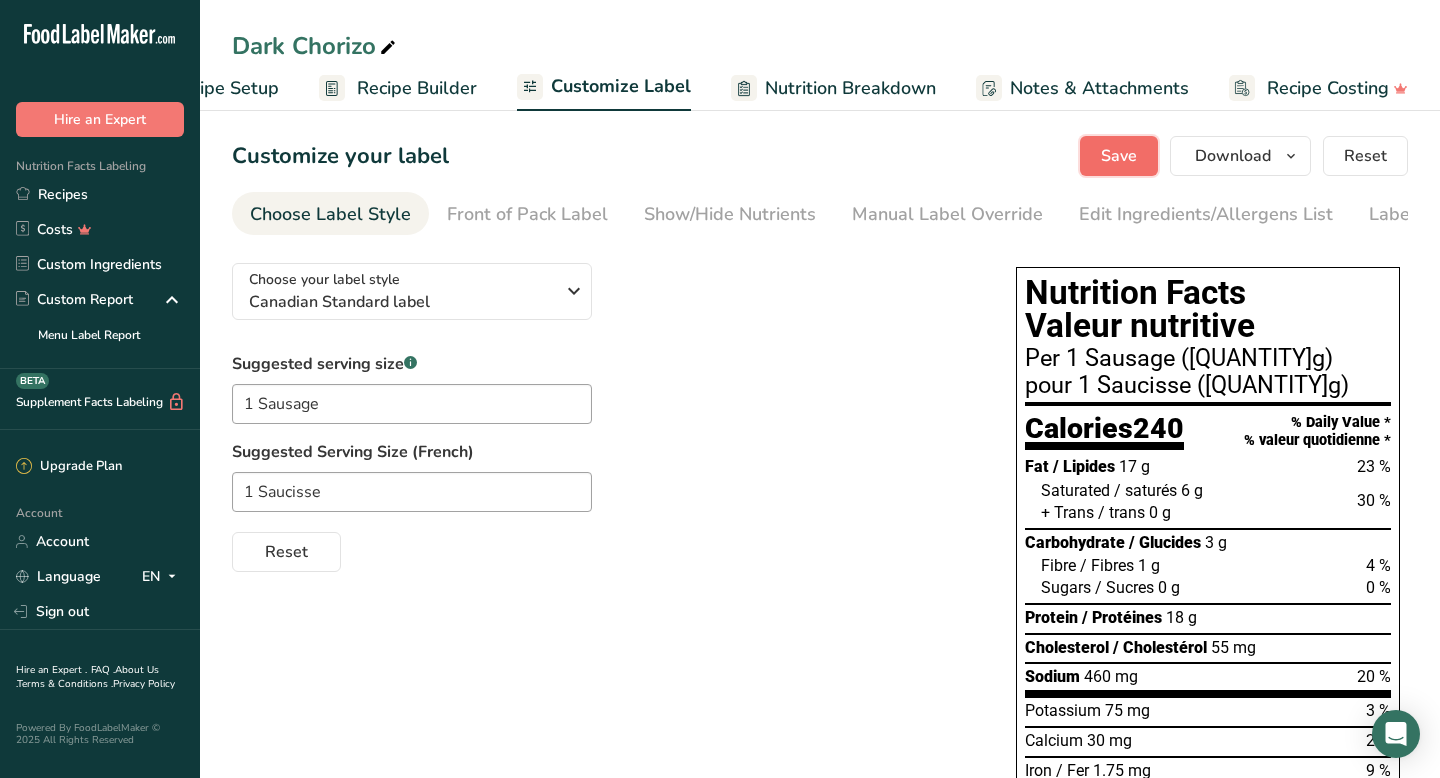 click on "Save" at bounding box center (1119, 156) 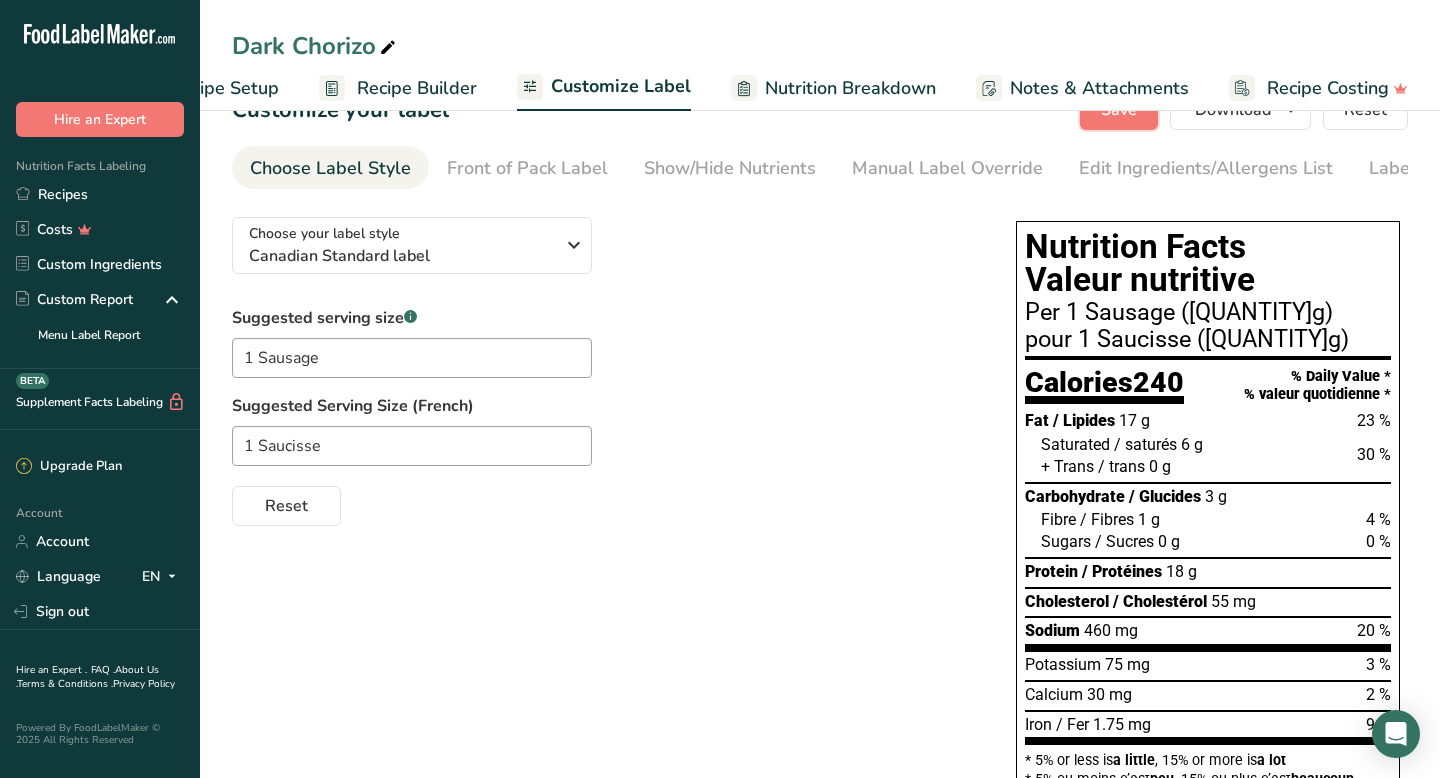scroll, scrollTop: 0, scrollLeft: 0, axis: both 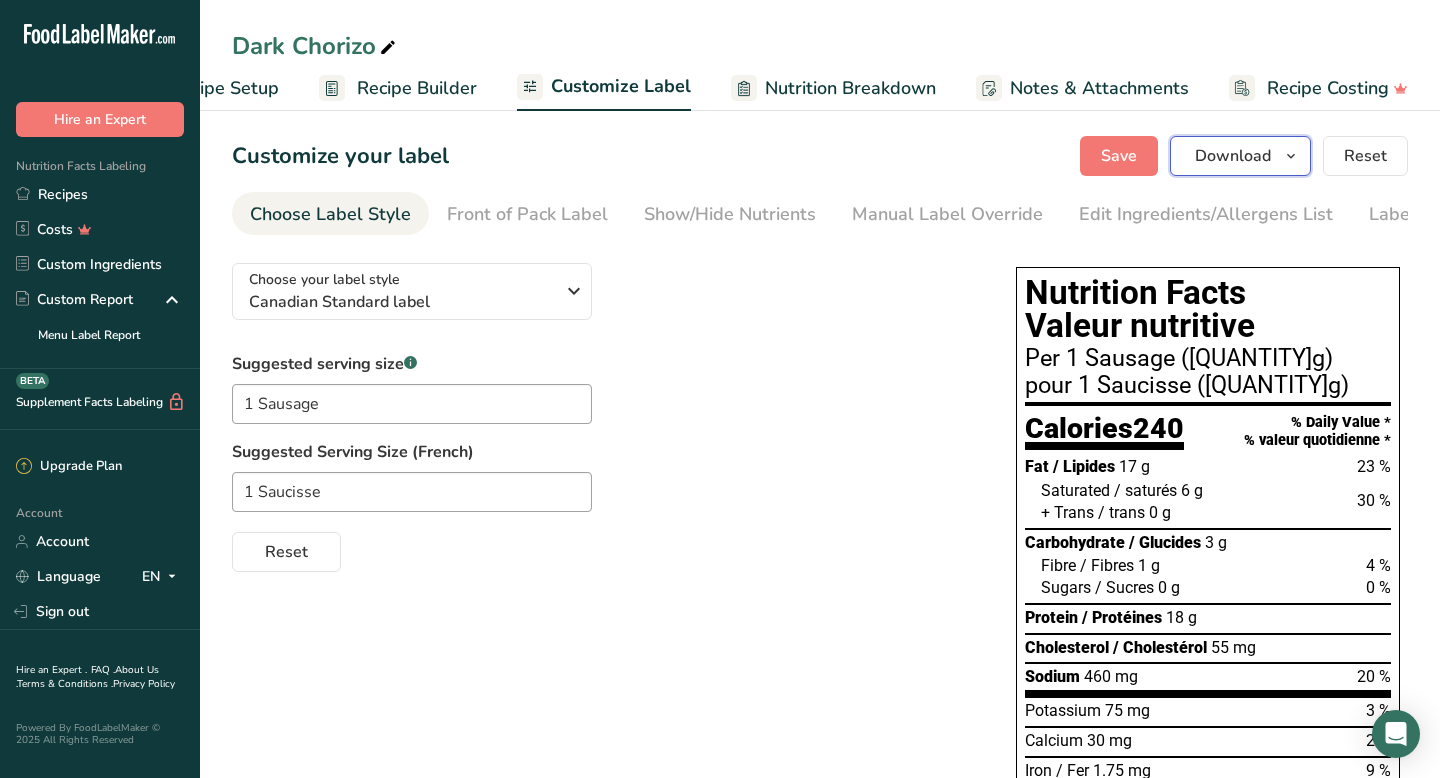 click on "Download" at bounding box center [1233, 156] 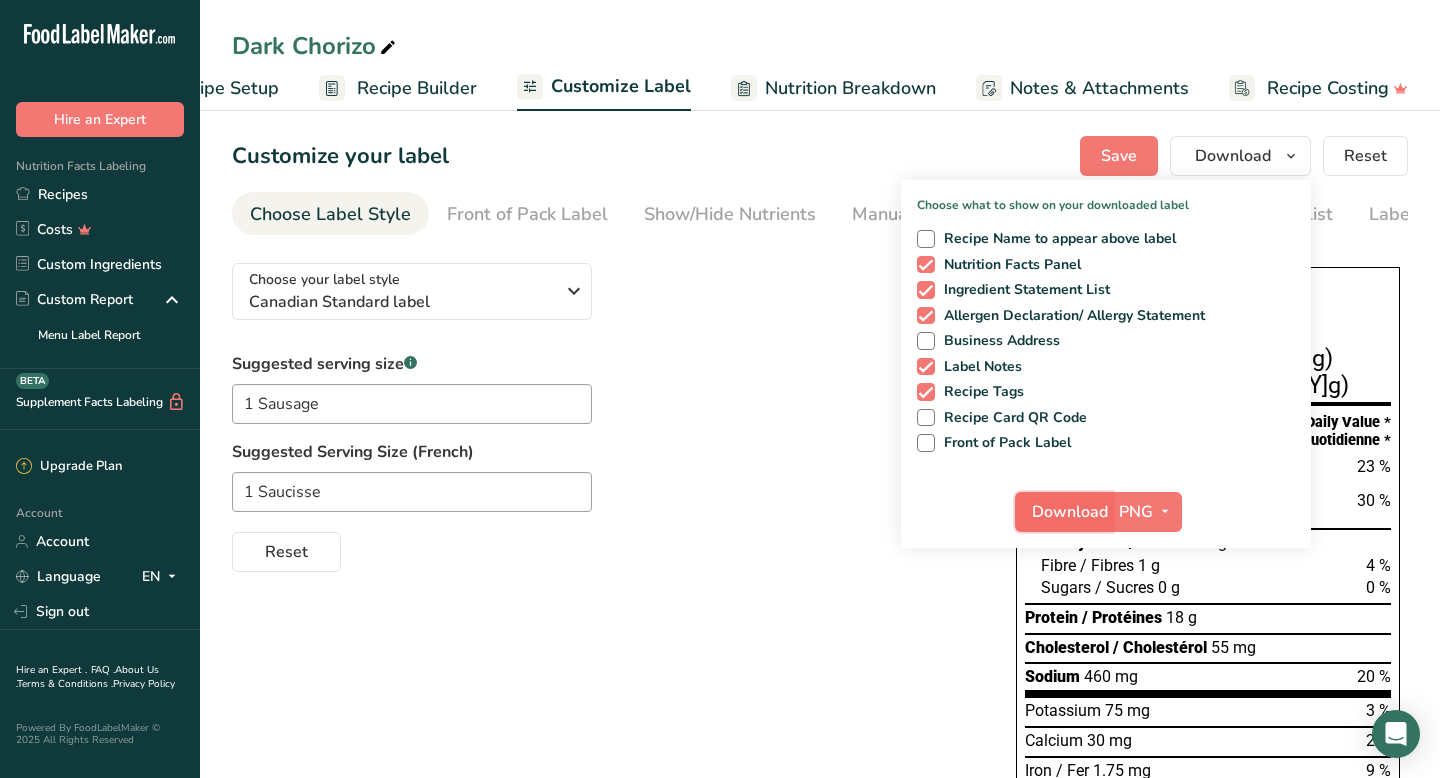 click on "Download" at bounding box center (1070, 512) 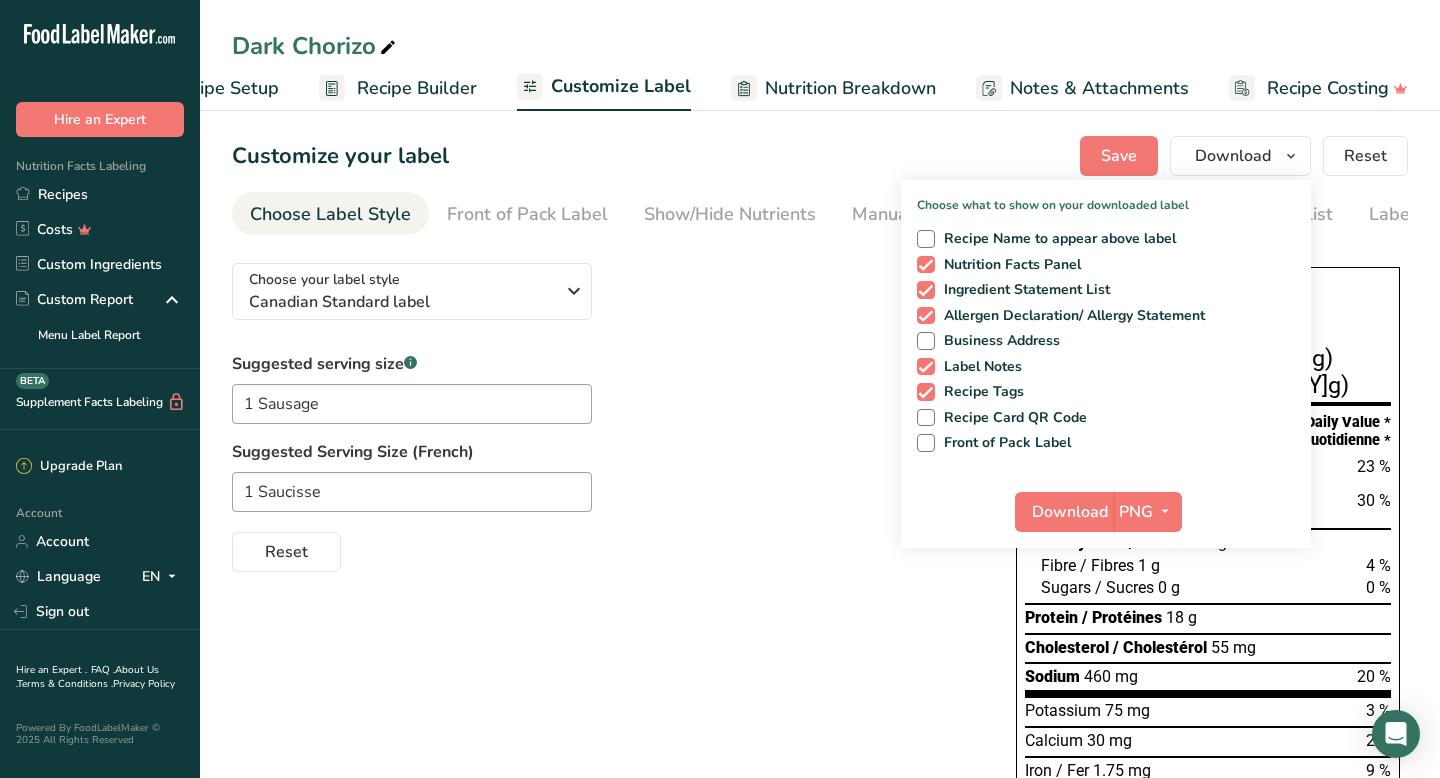 click on "Recipe Builder" at bounding box center [417, 88] 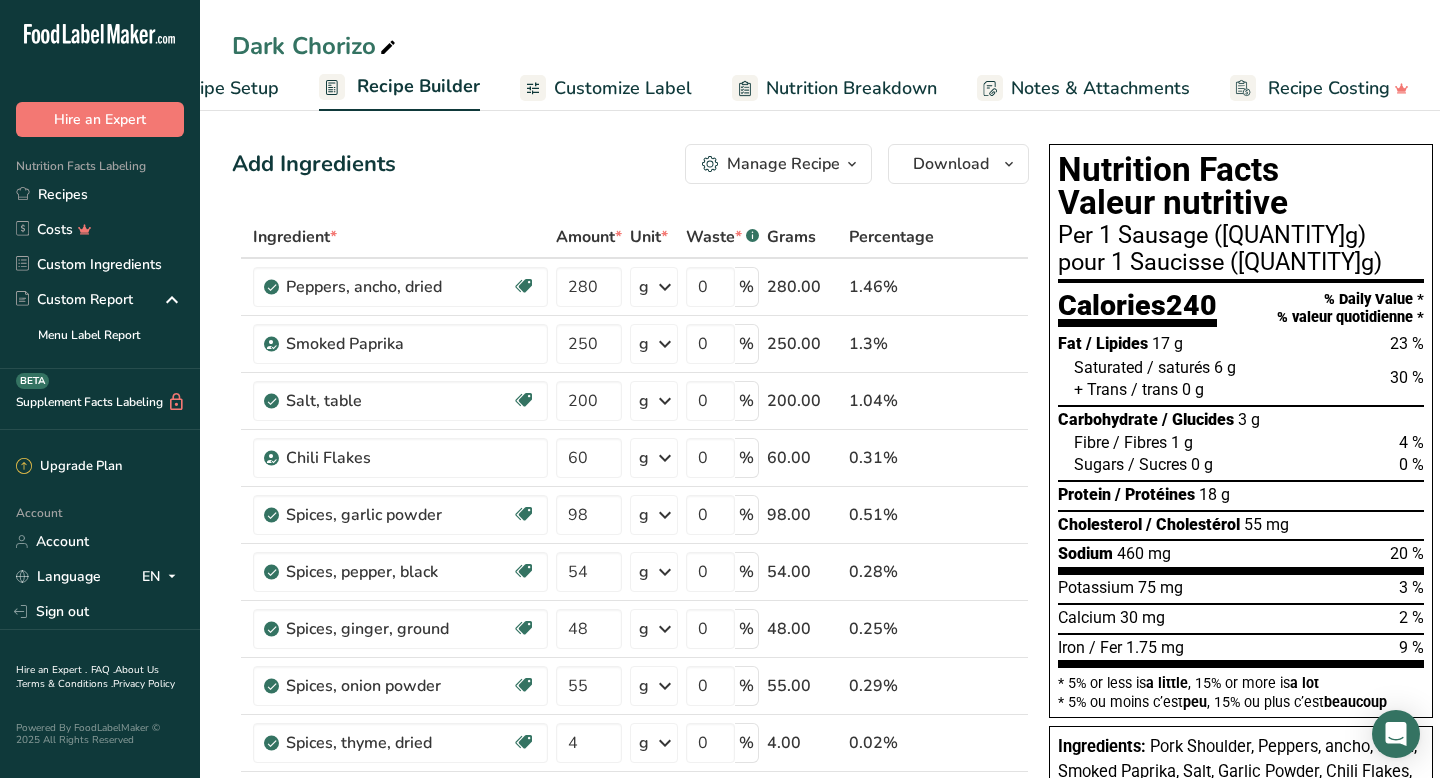 click on "Manage Recipe" at bounding box center [783, 164] 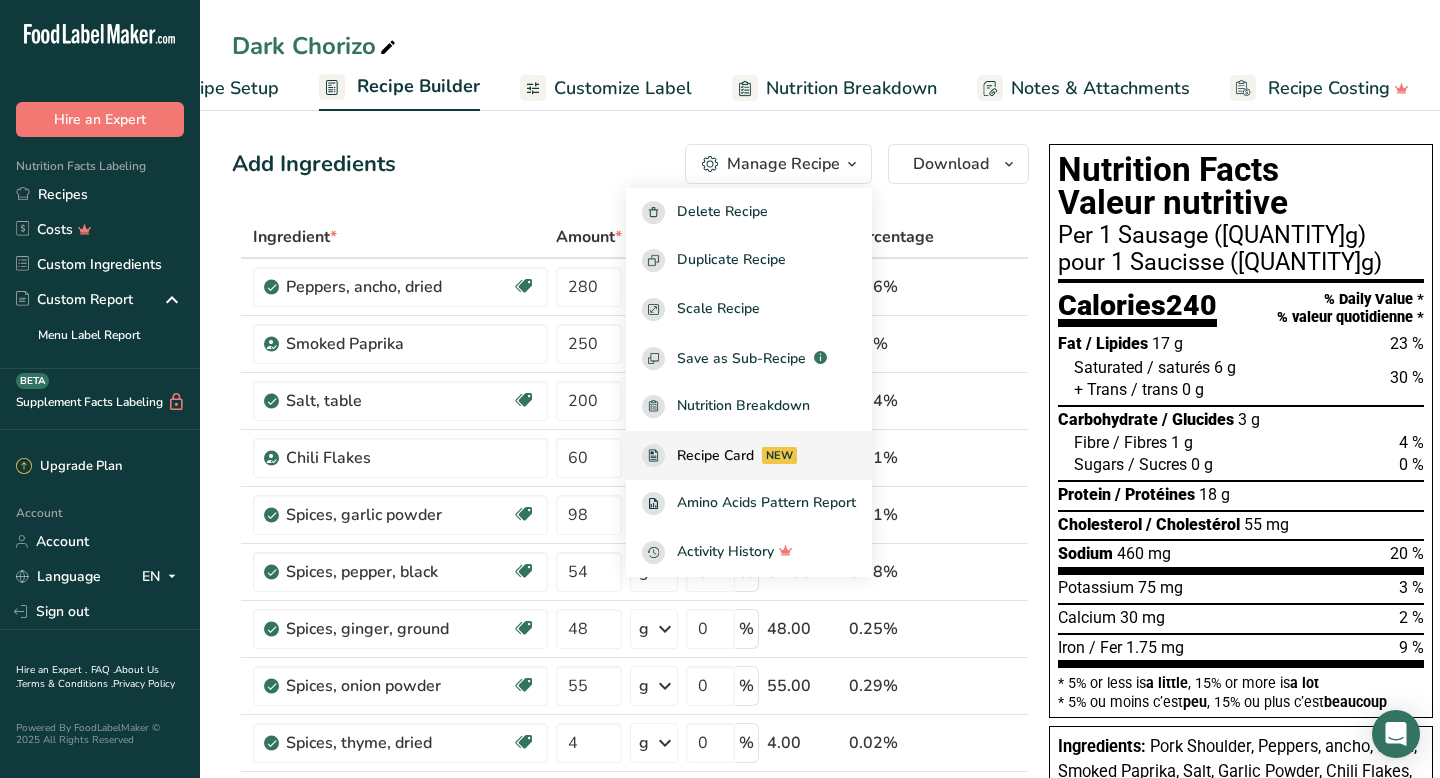 click on "Recipe Card" at bounding box center [715, 455] 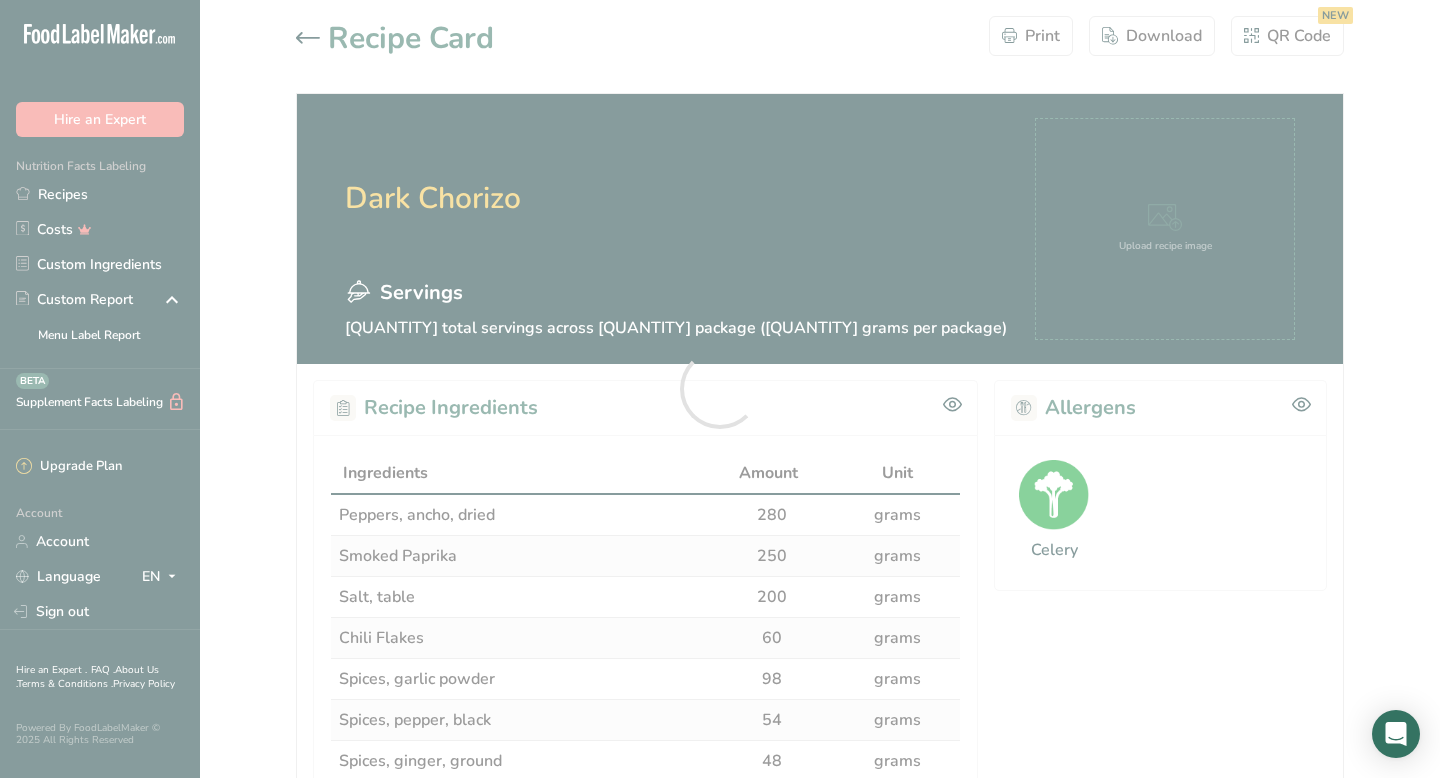 scroll, scrollTop: 0, scrollLeft: 0, axis: both 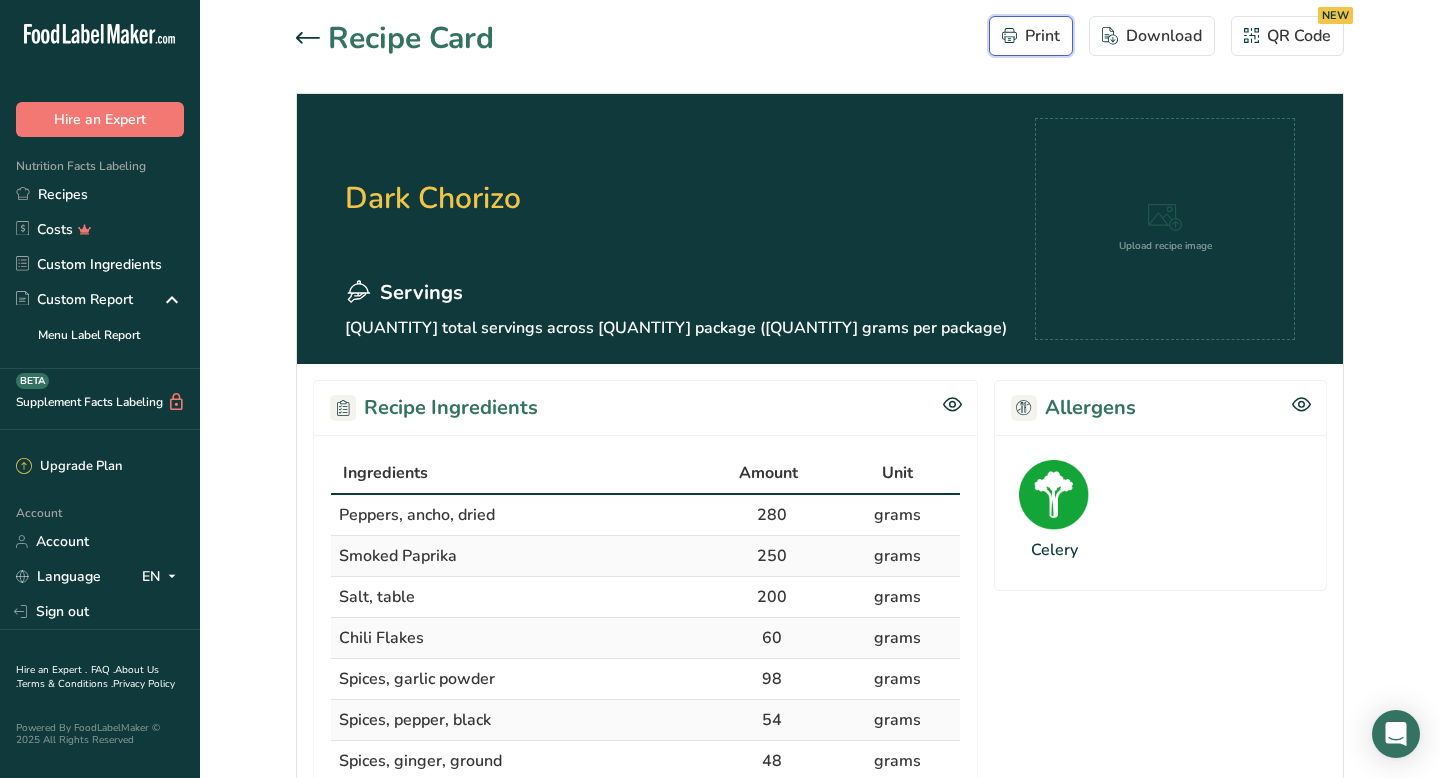 click on "Print" at bounding box center [1031, 36] 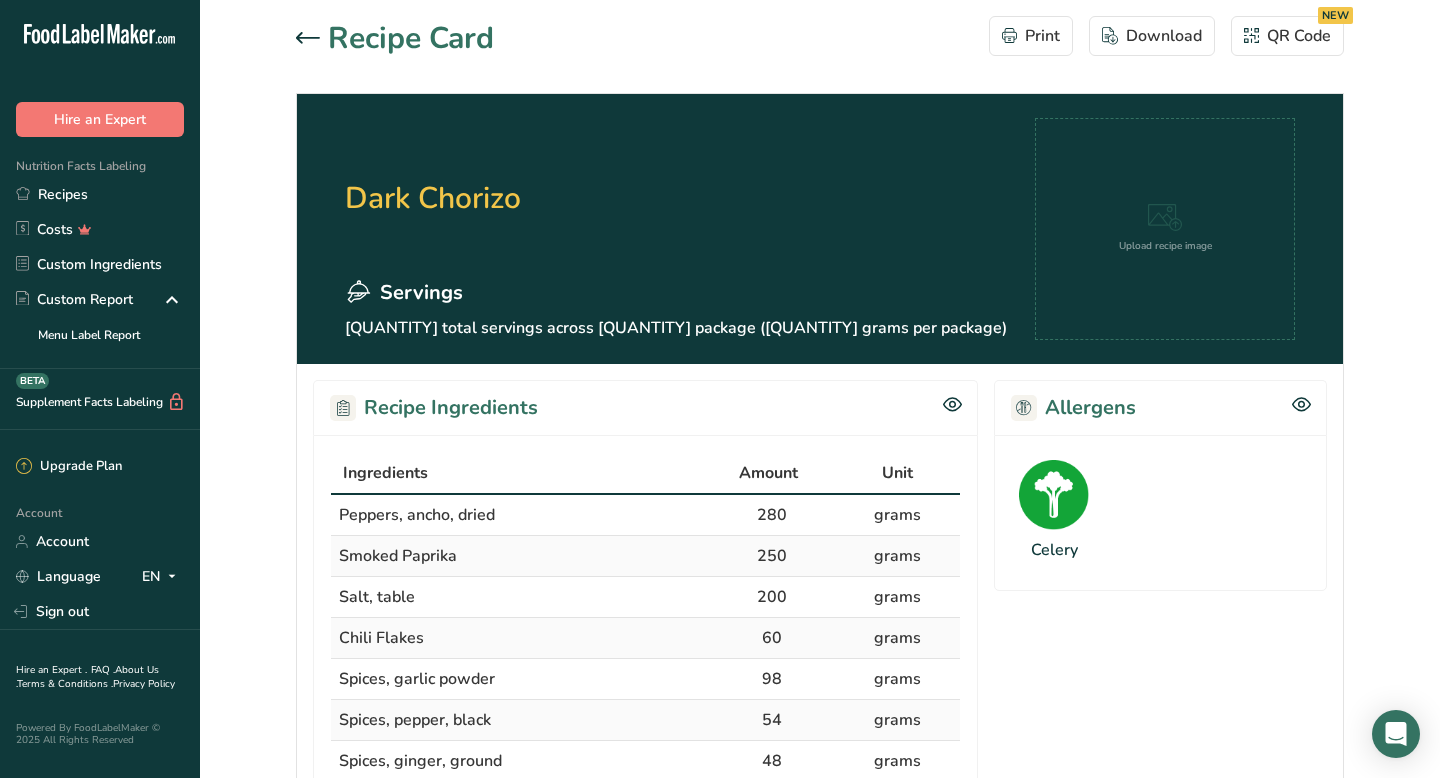 click on "Celery" at bounding box center [1160, 513] 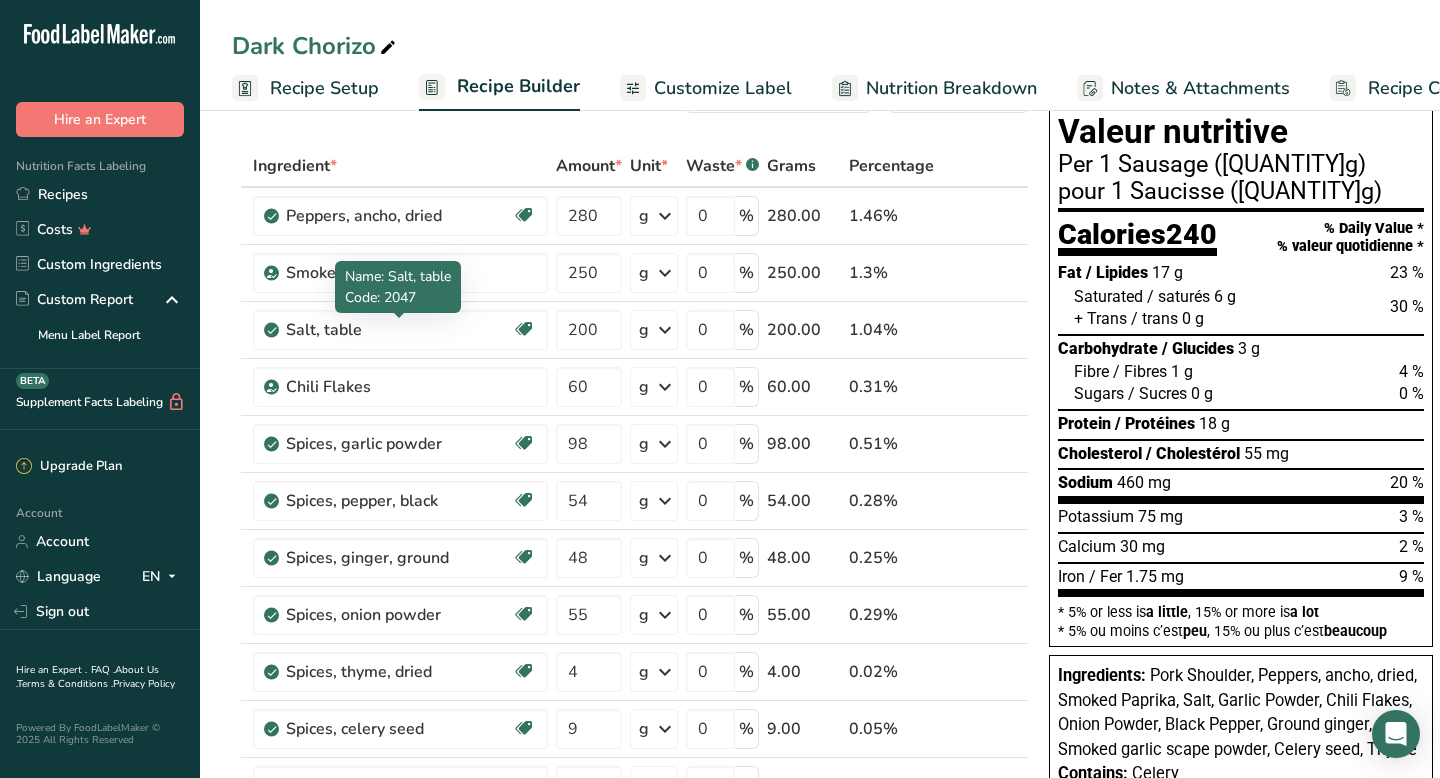 scroll, scrollTop: 0, scrollLeft: 0, axis: both 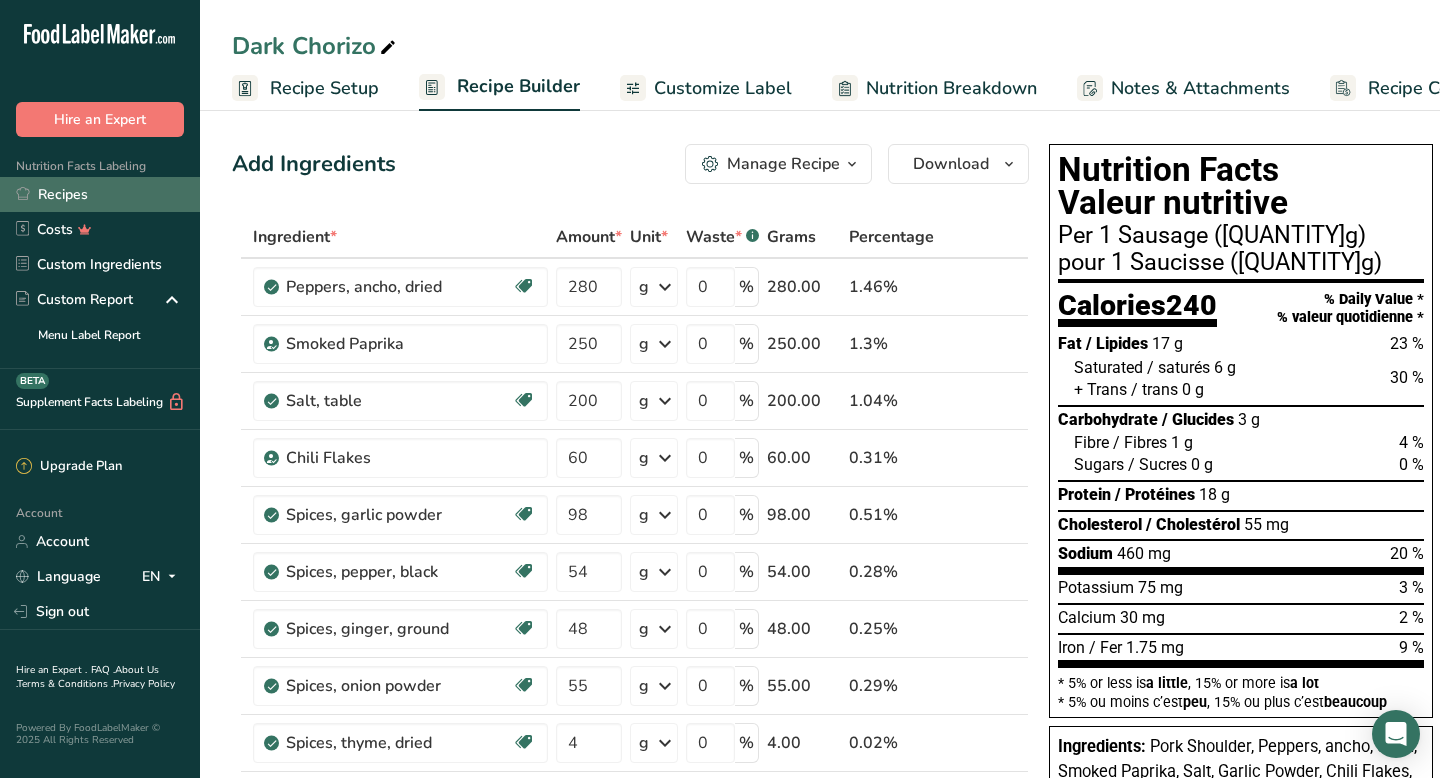 click on "Recipes" at bounding box center (100, 194) 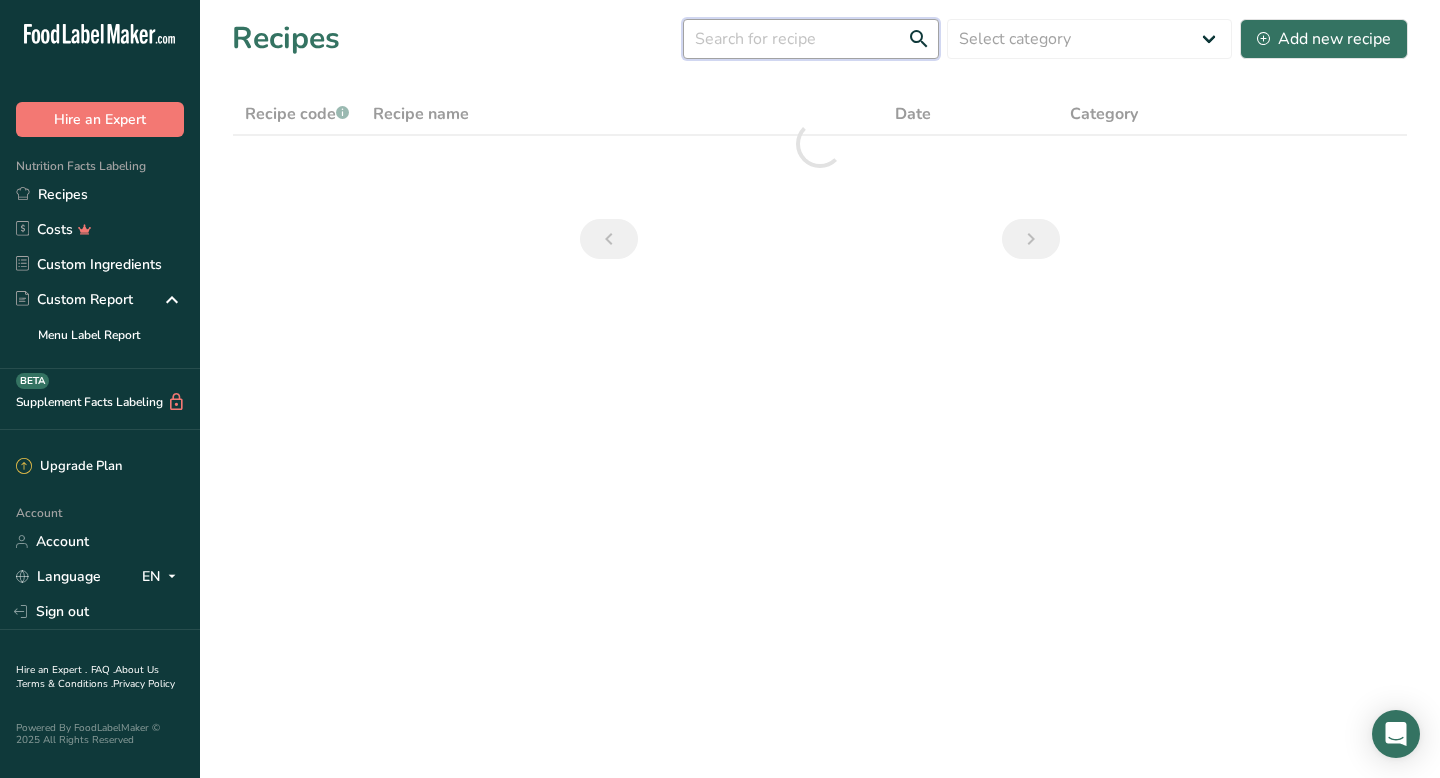 click at bounding box center [811, 39] 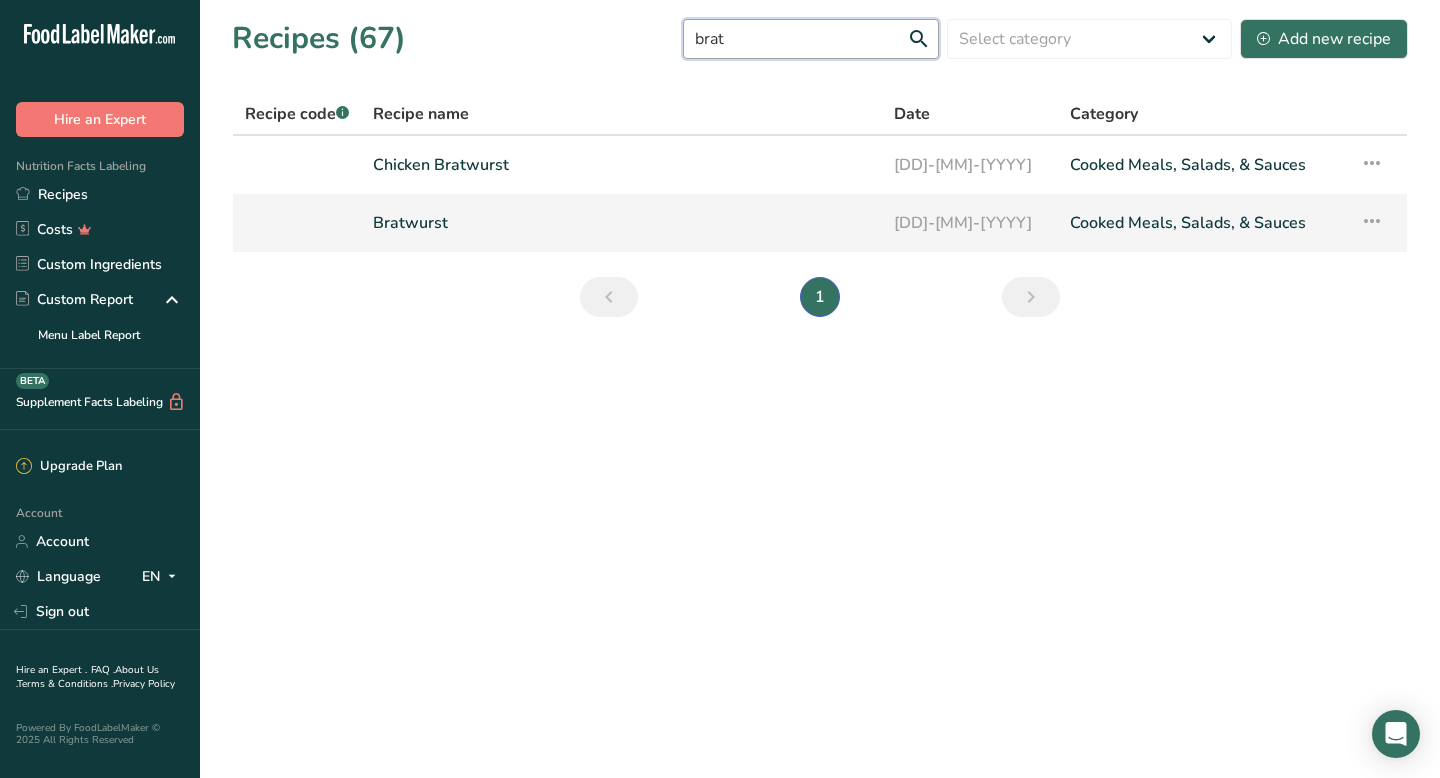 type on "brat" 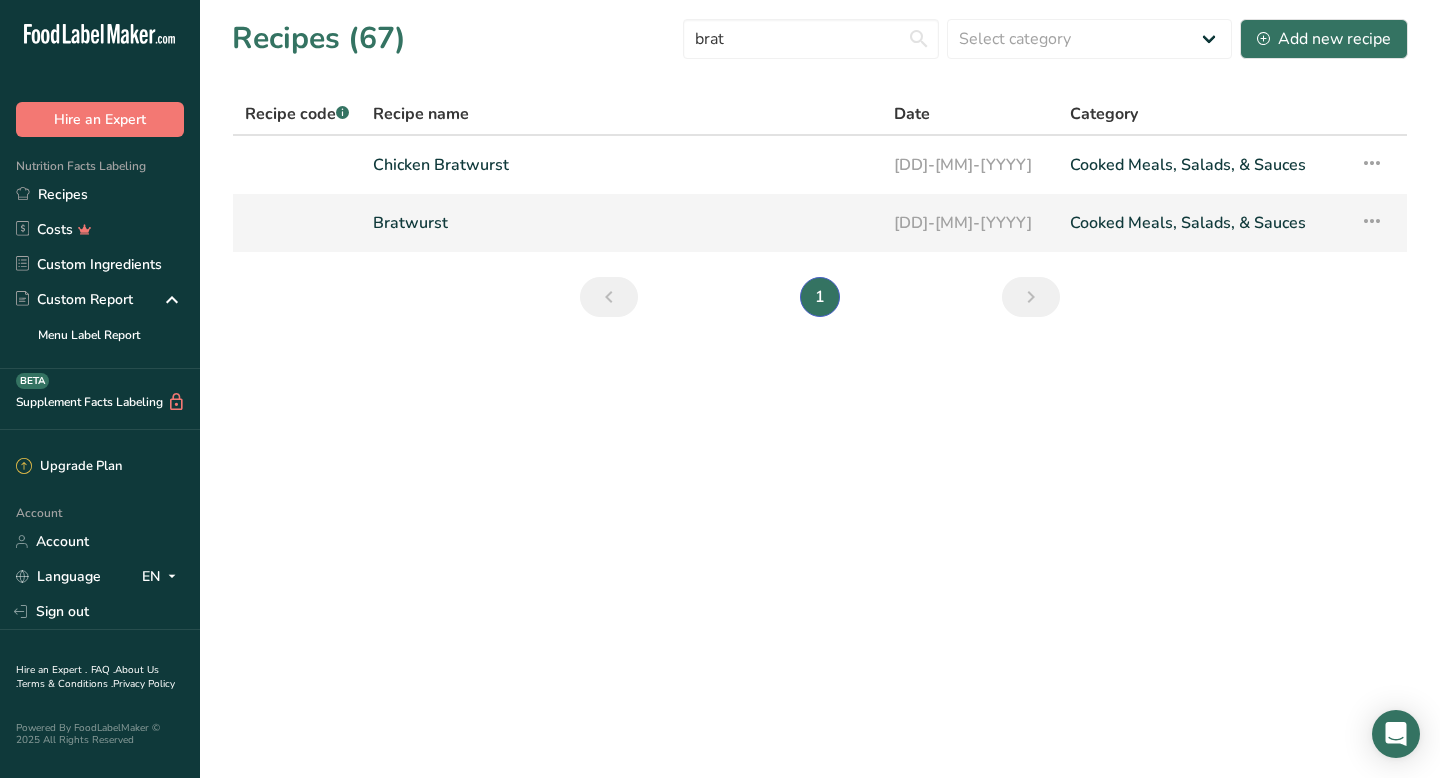 click on "Bratwurst" at bounding box center [621, 223] 